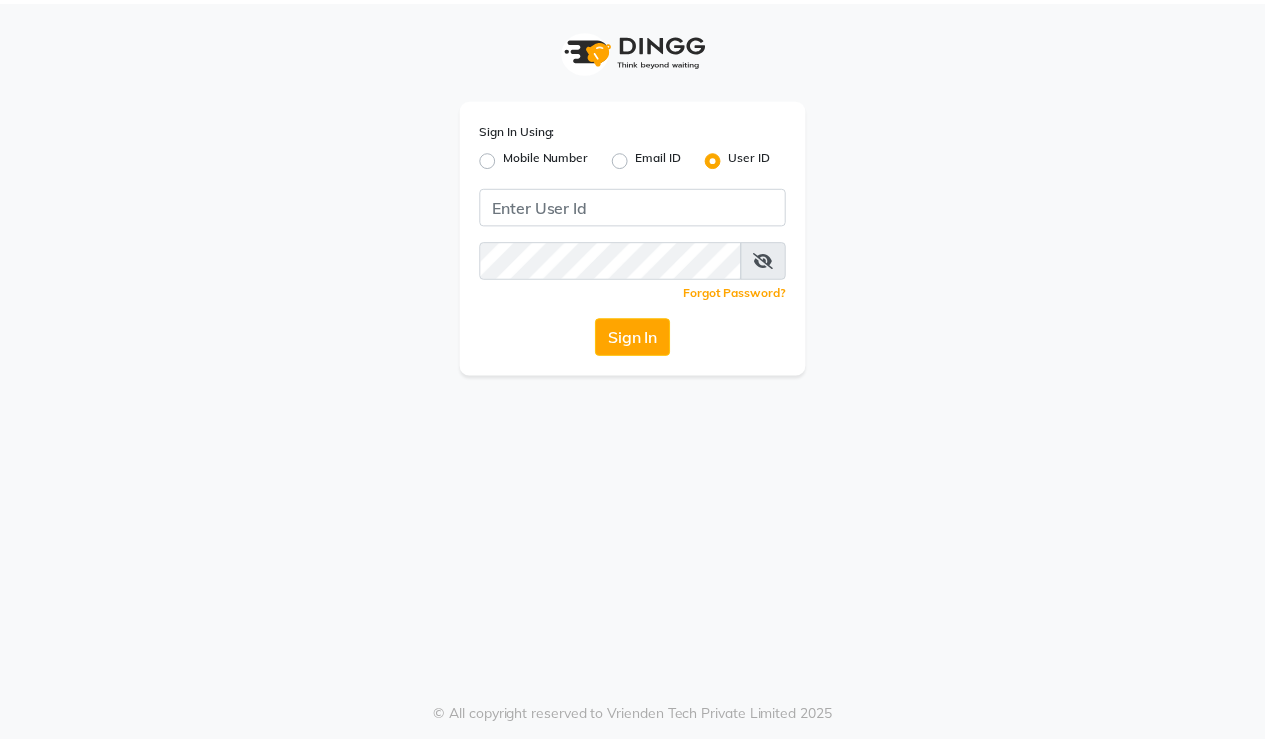 scroll, scrollTop: 0, scrollLeft: 0, axis: both 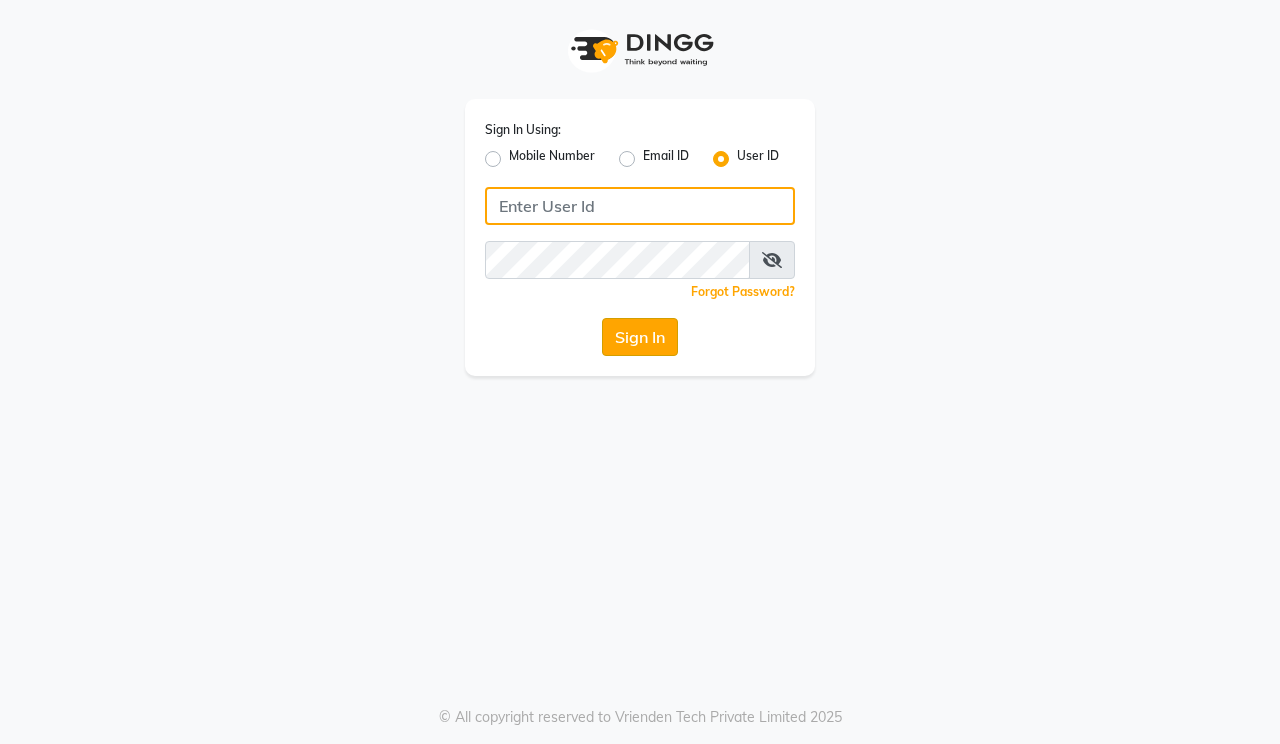 type on "hairmaxsalon" 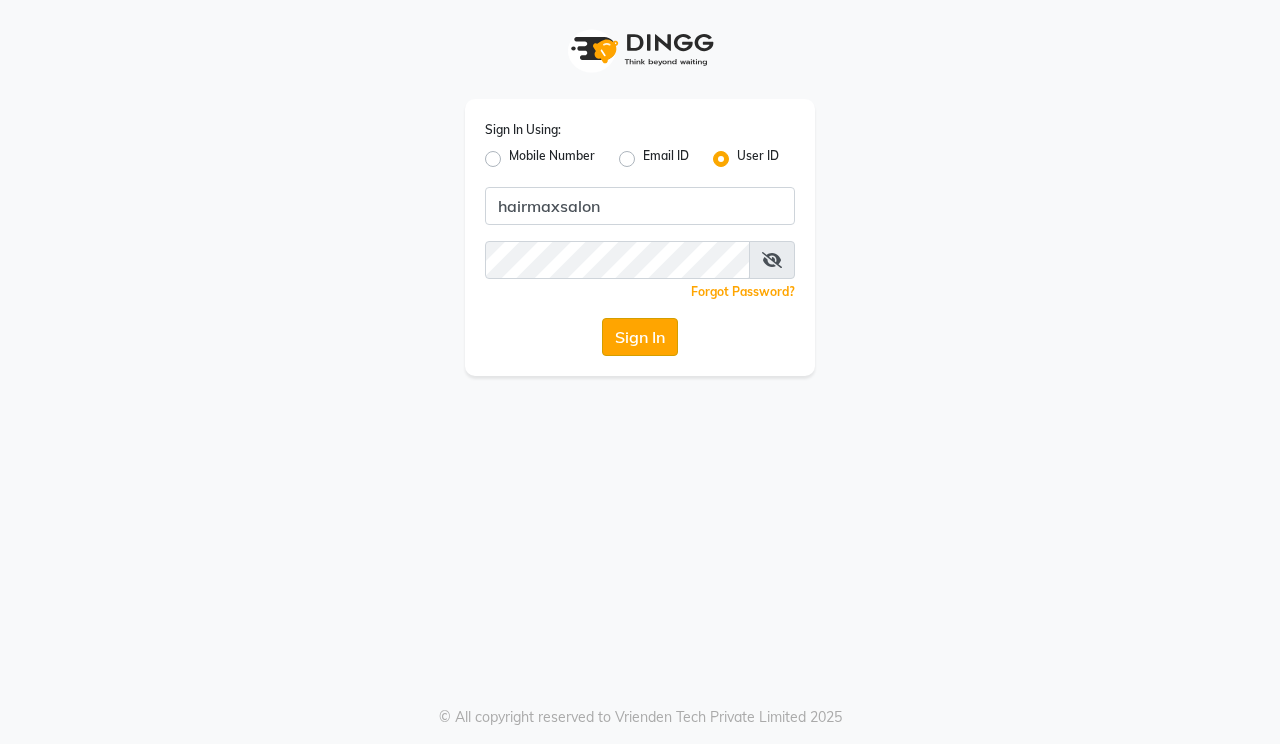 click on "Sign In" 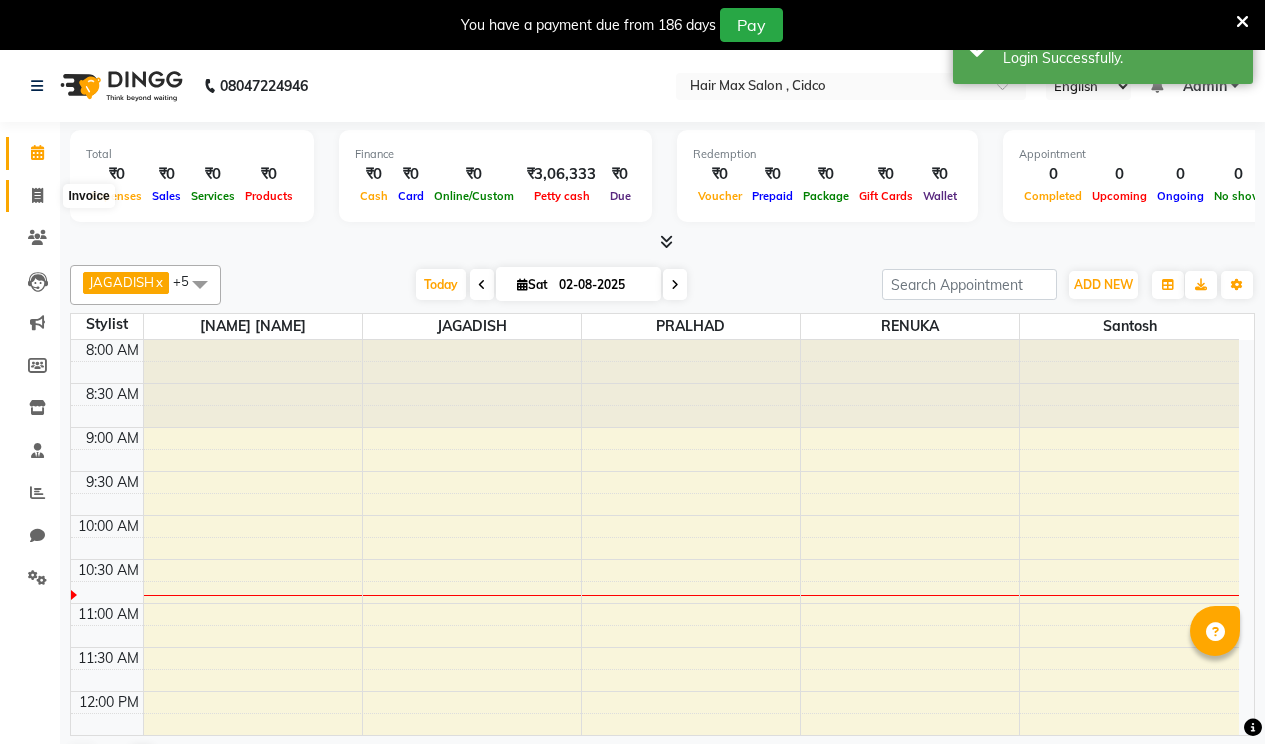 click 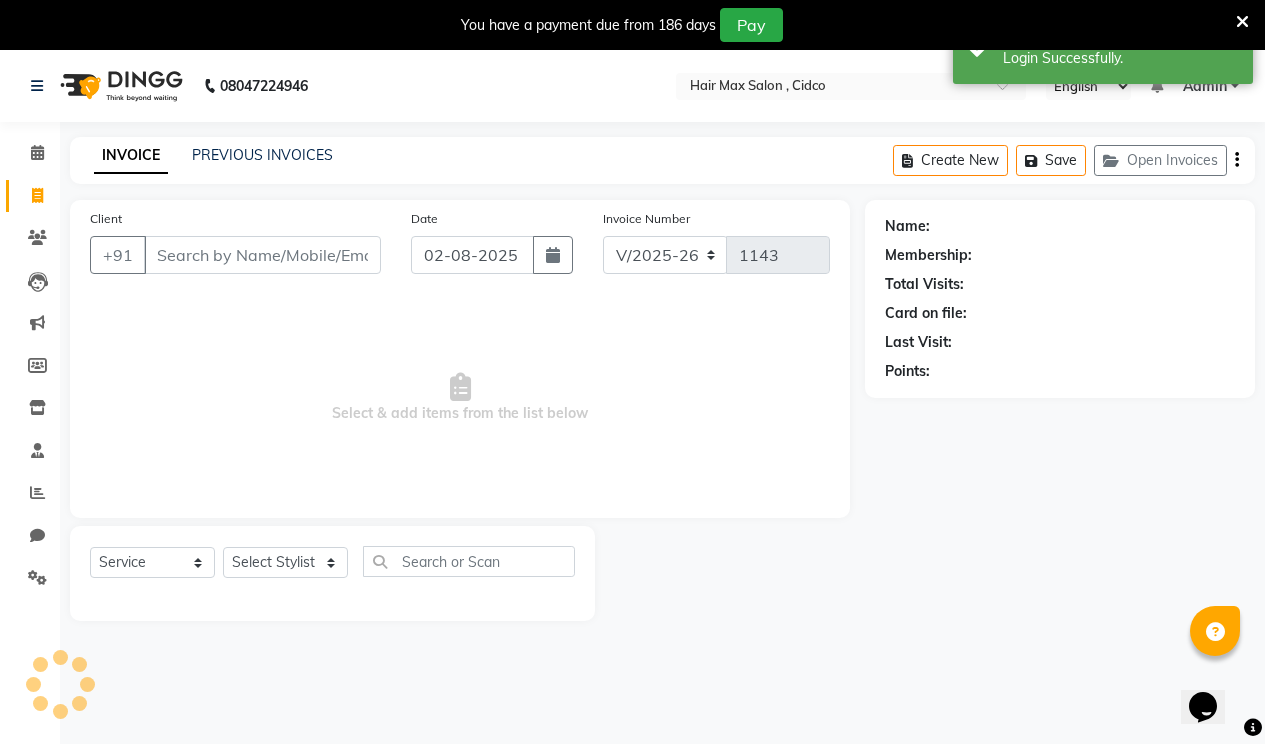 scroll, scrollTop: 0, scrollLeft: 0, axis: both 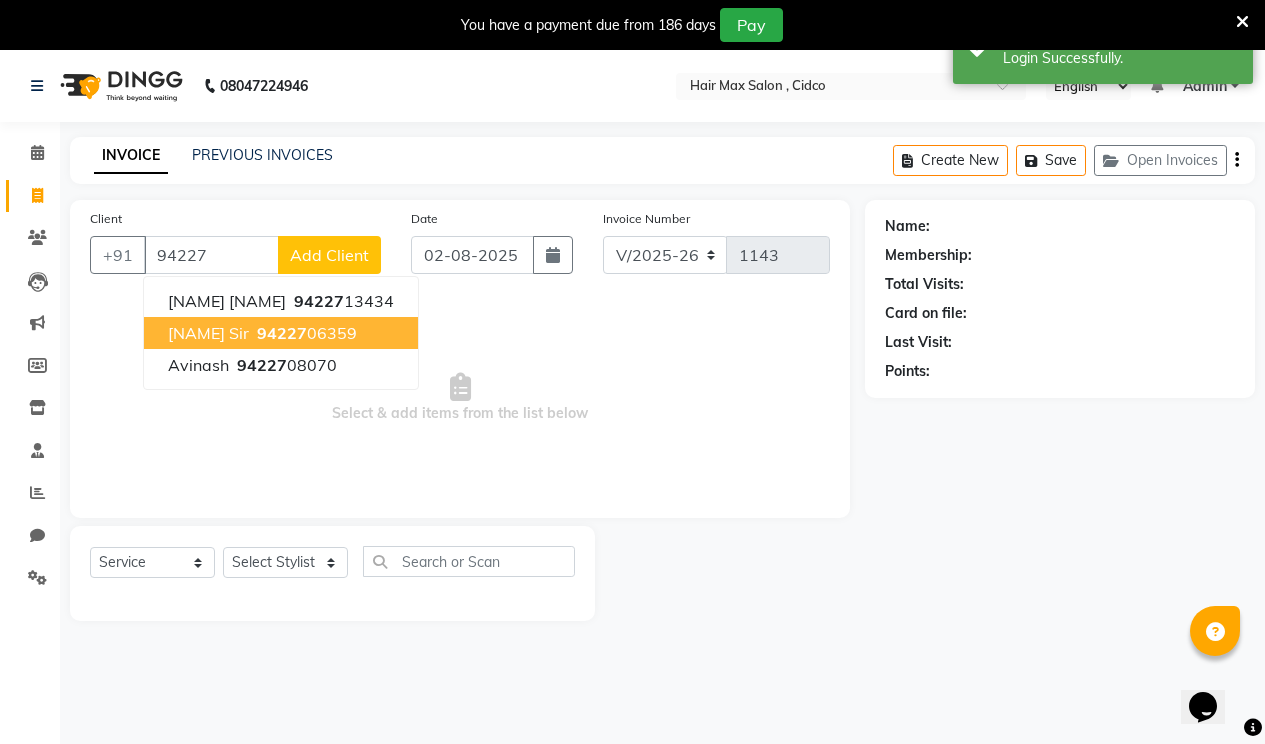 click on "[PHONE]" at bounding box center (305, 333) 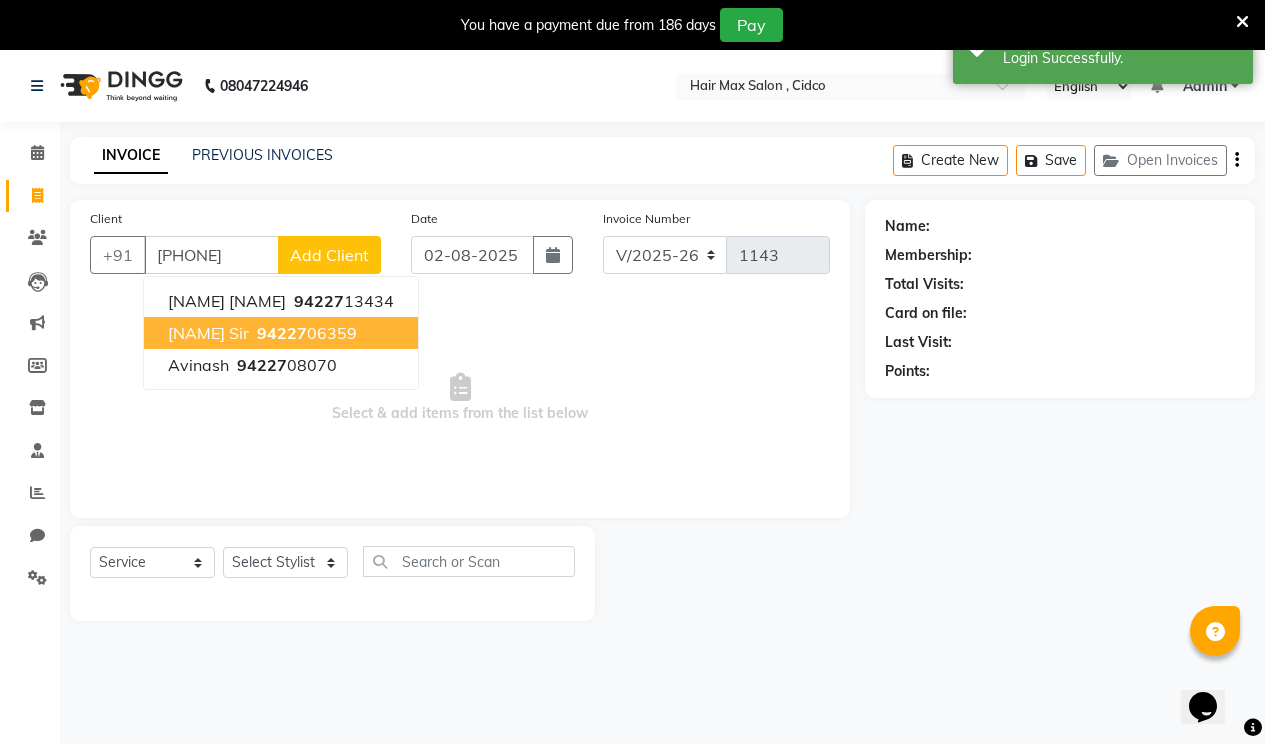 type on "[PHONE]" 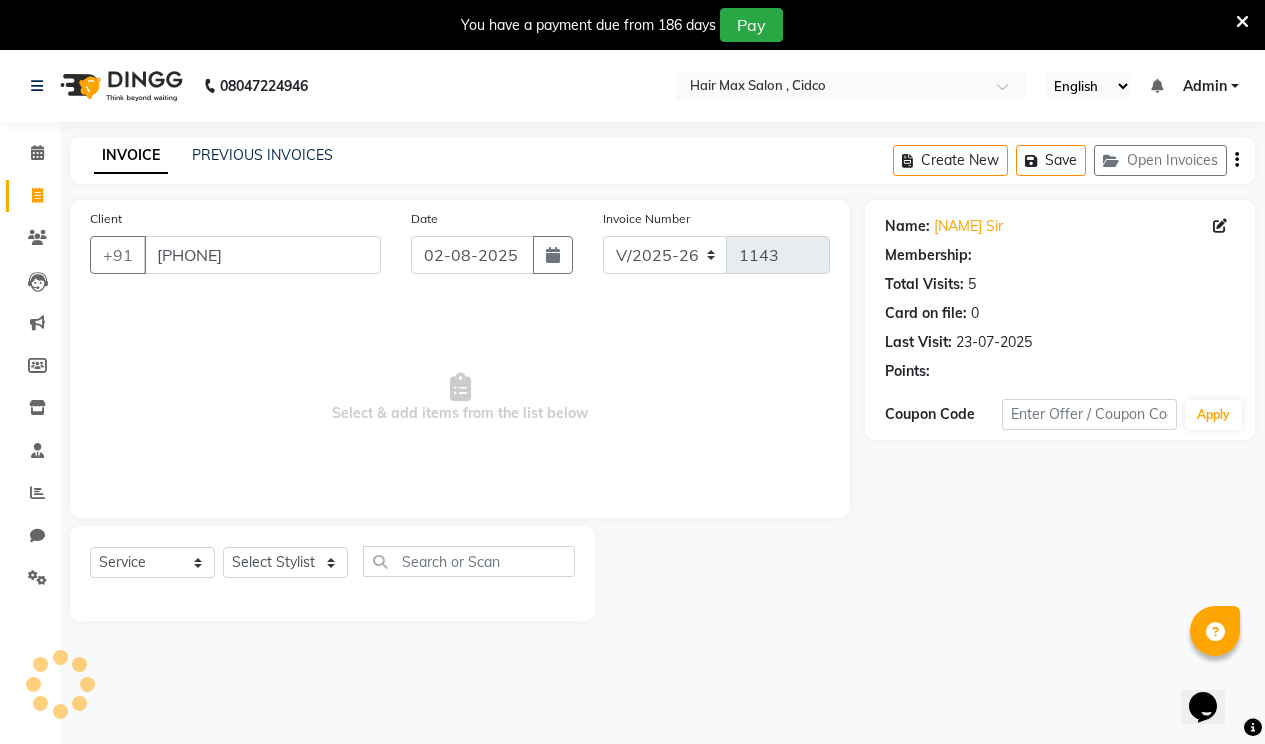 select on "1: Object" 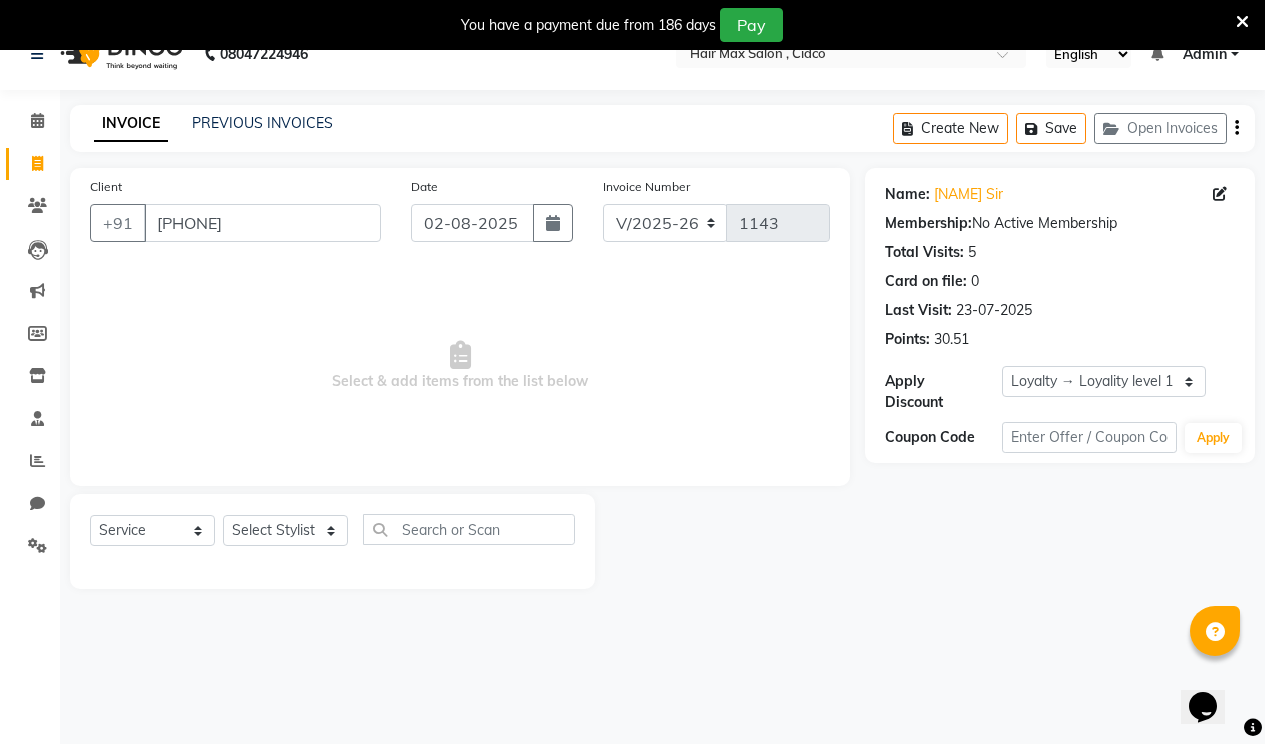 scroll, scrollTop: 50, scrollLeft: 0, axis: vertical 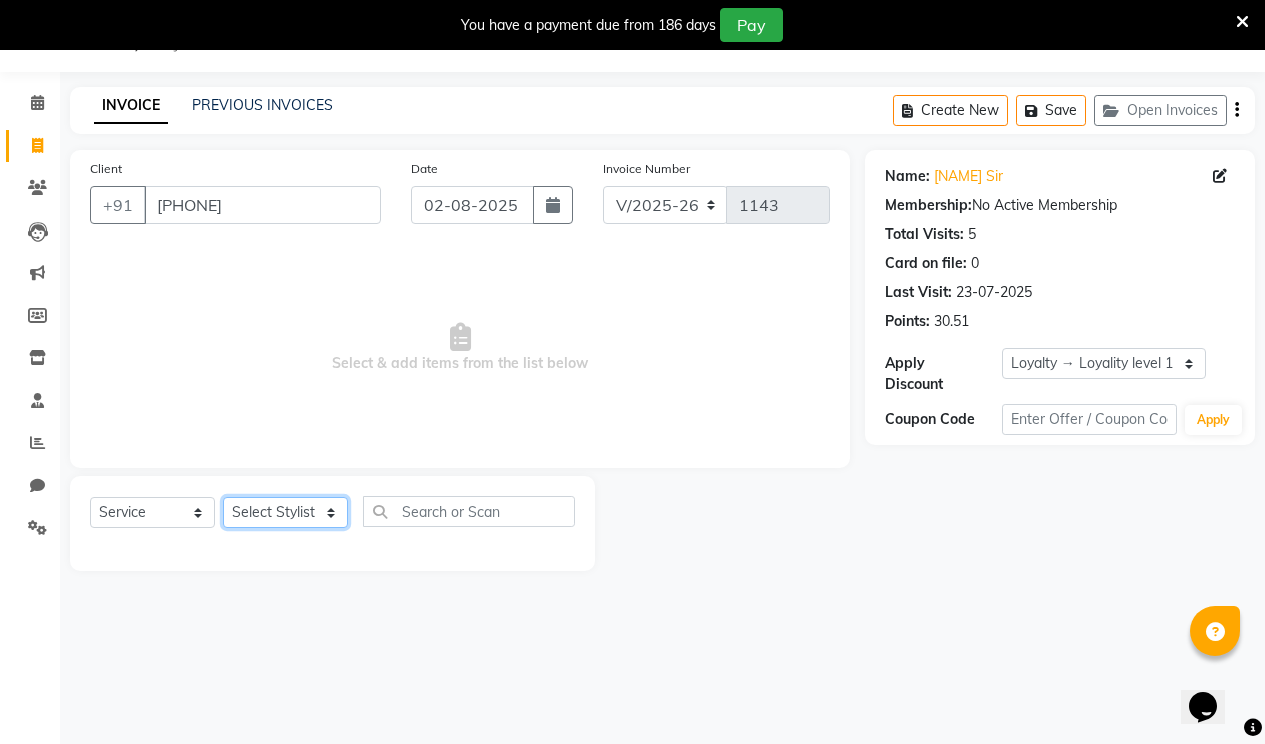 click on "Select Stylist [NAME] [NAME] [NAME] [NAME] [NAME] [NAME]" 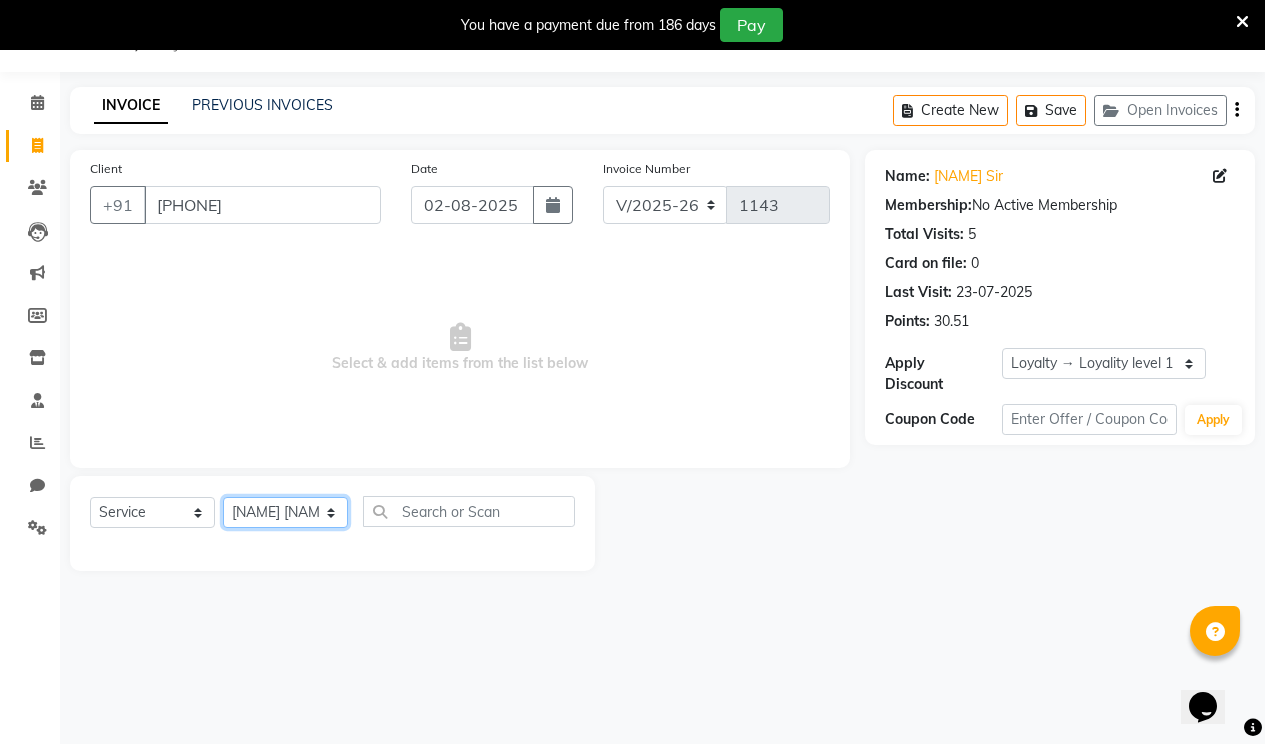 click on "Select Stylist [NAME] [NAME] [NAME] [NAME] [NAME] [NAME]" 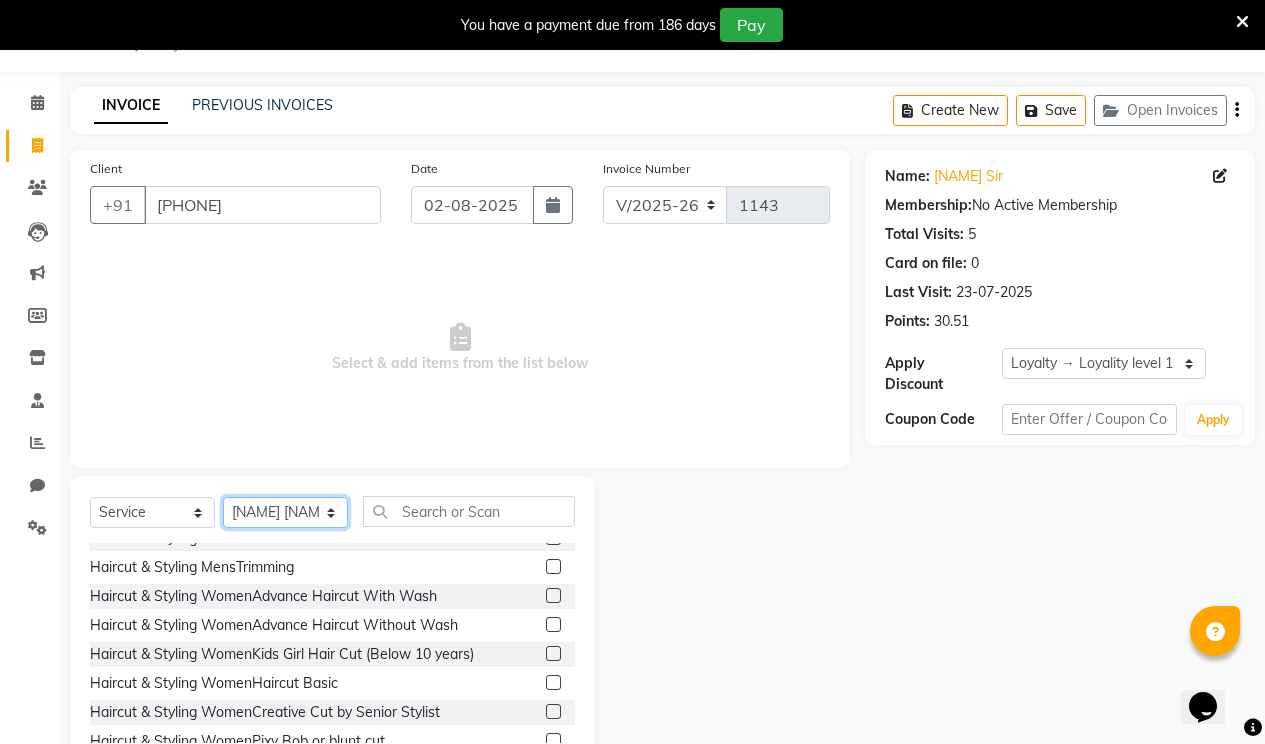 scroll, scrollTop: 300, scrollLeft: 0, axis: vertical 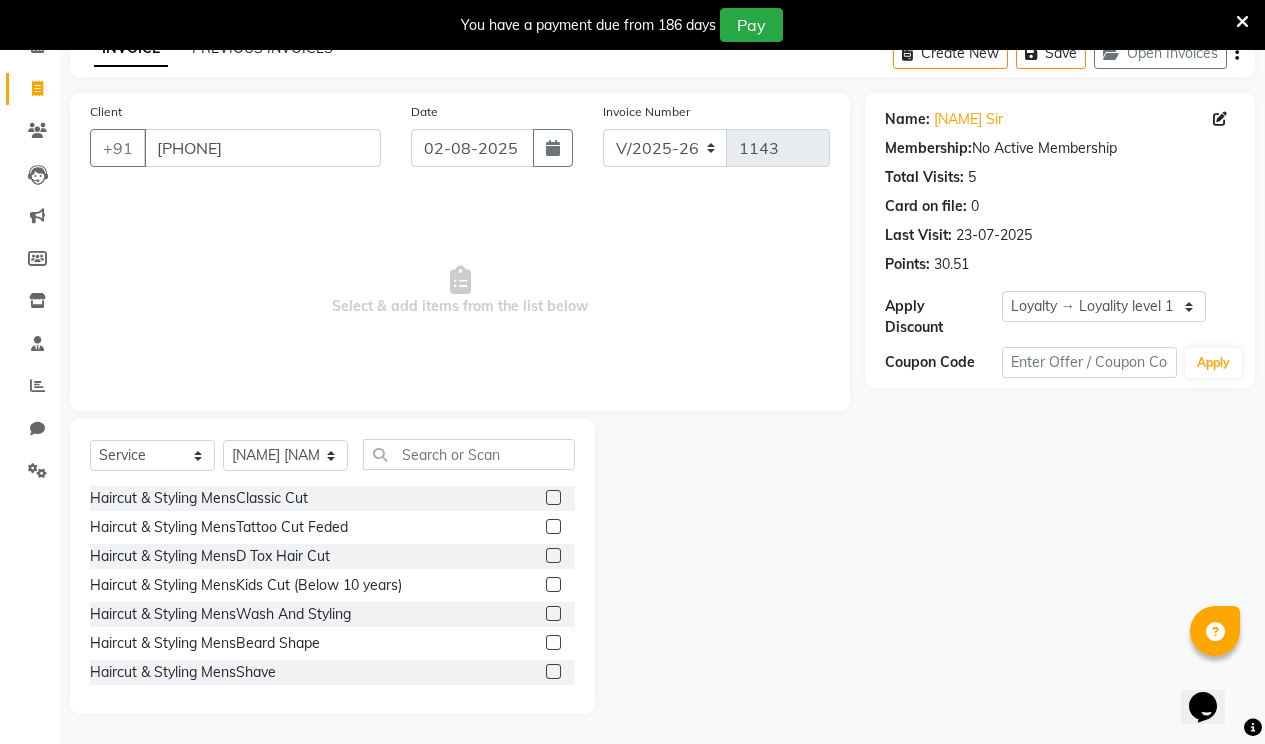 click 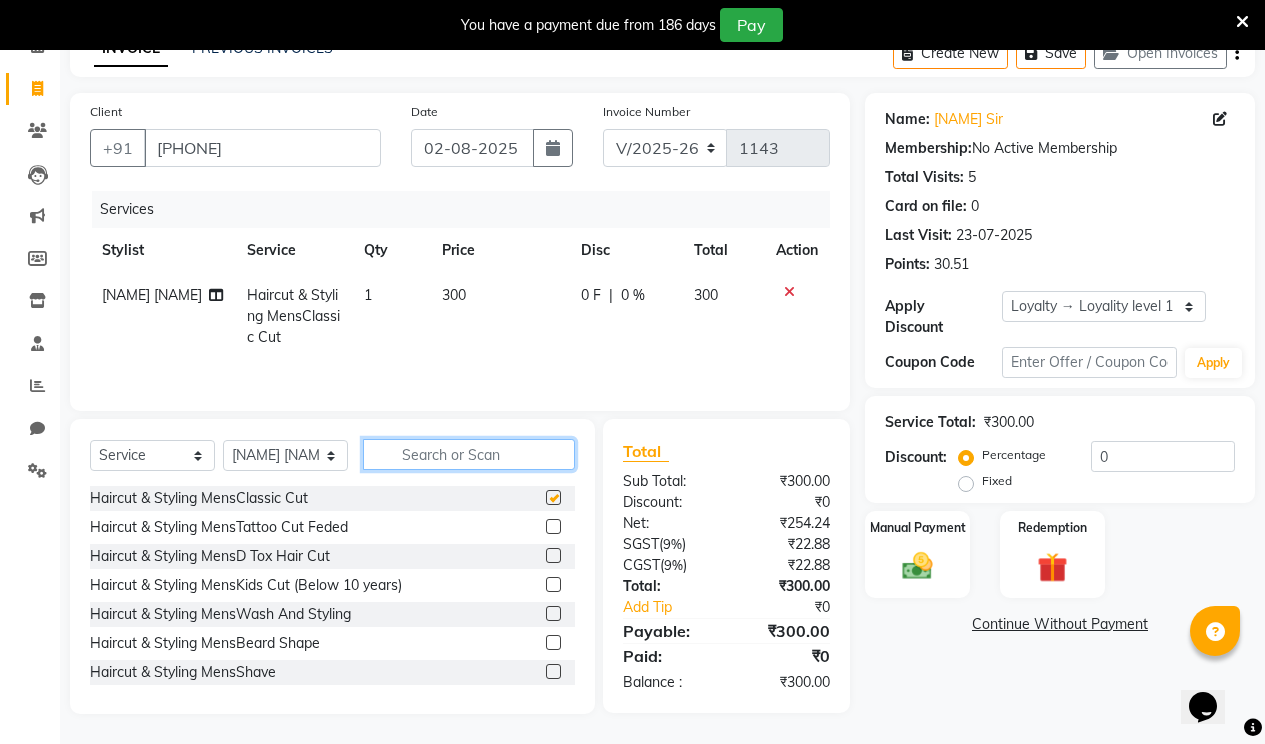 click 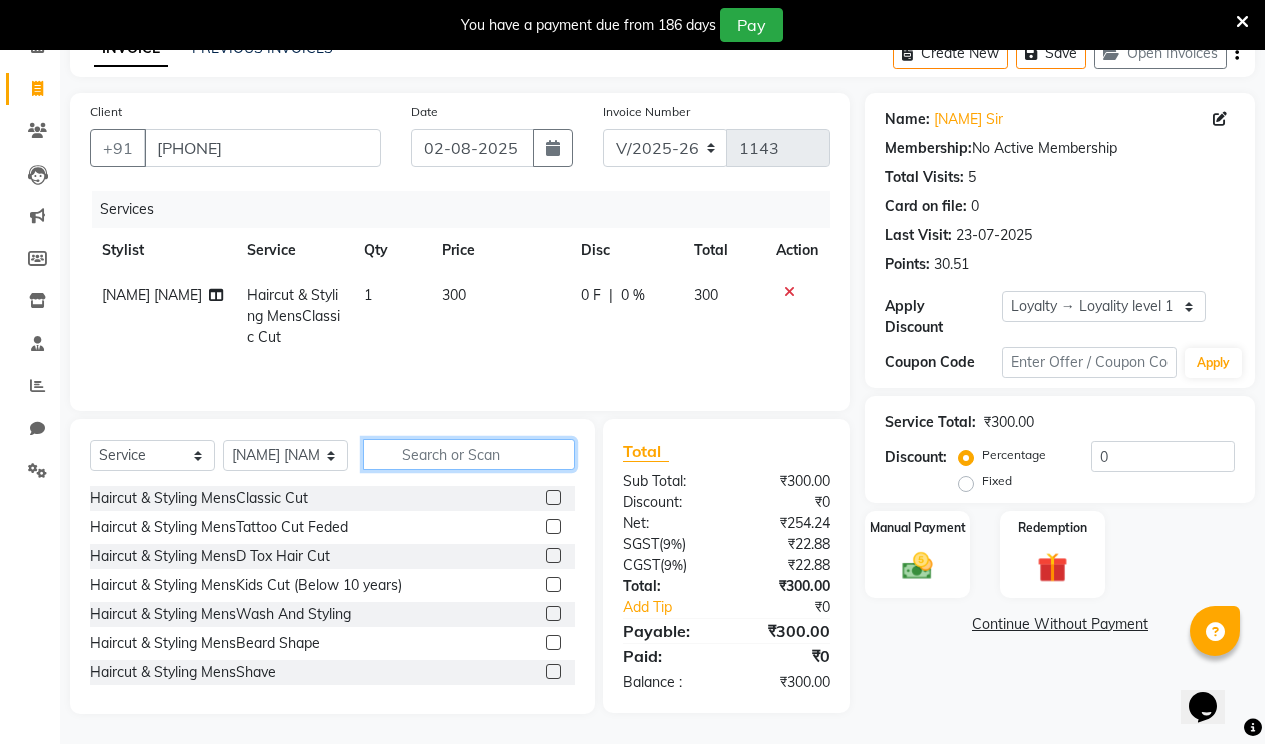 checkbox on "false" 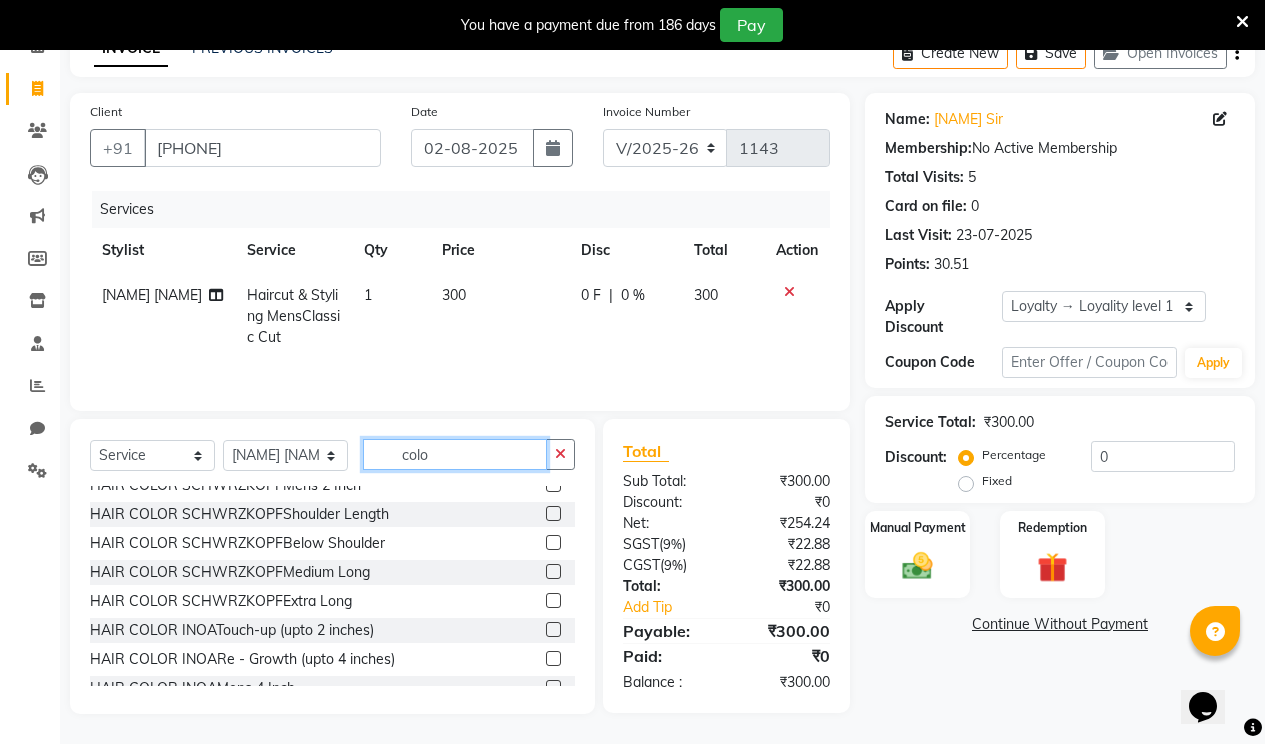 scroll, scrollTop: 200, scrollLeft: 0, axis: vertical 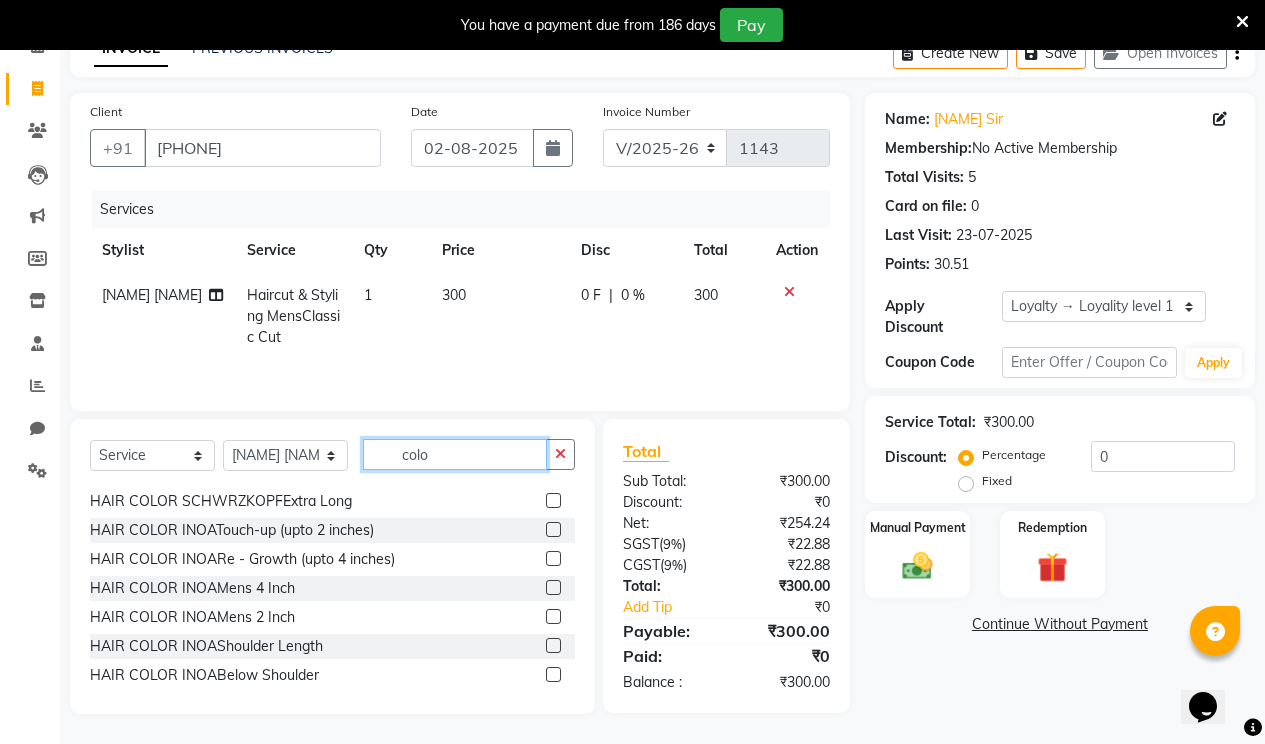 type on "colo" 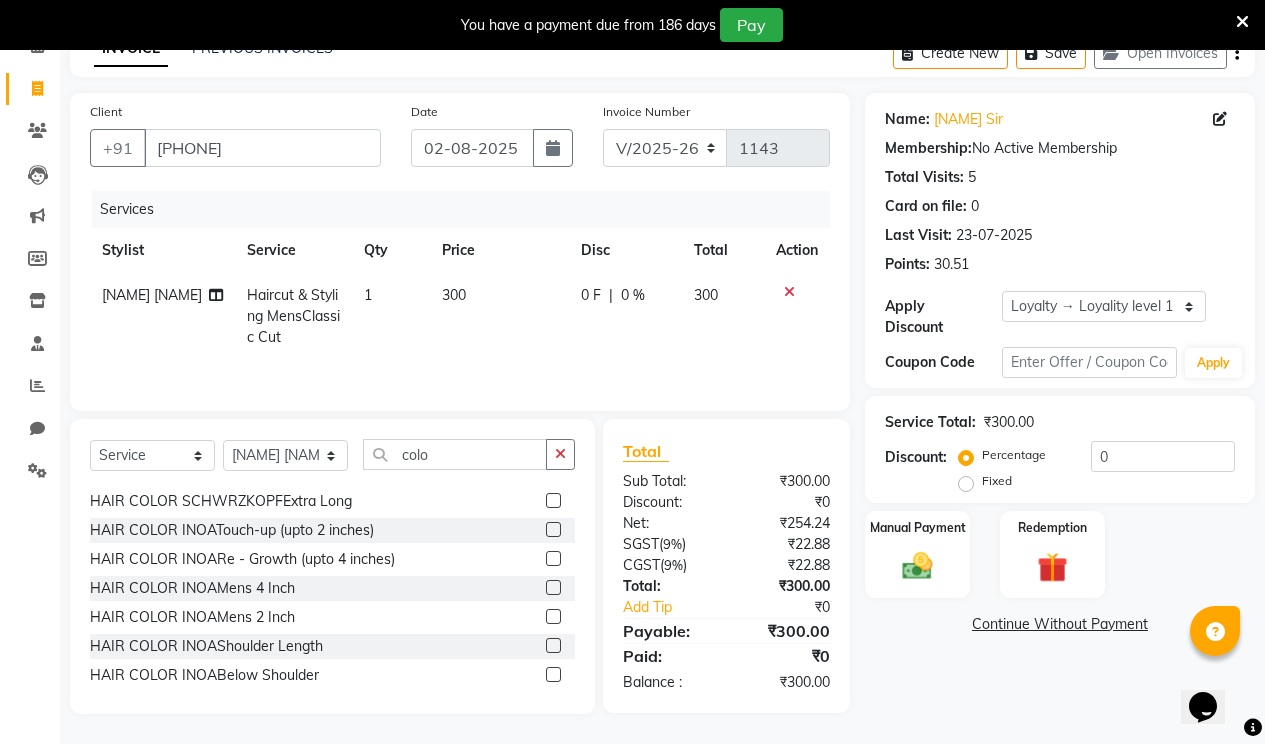 click 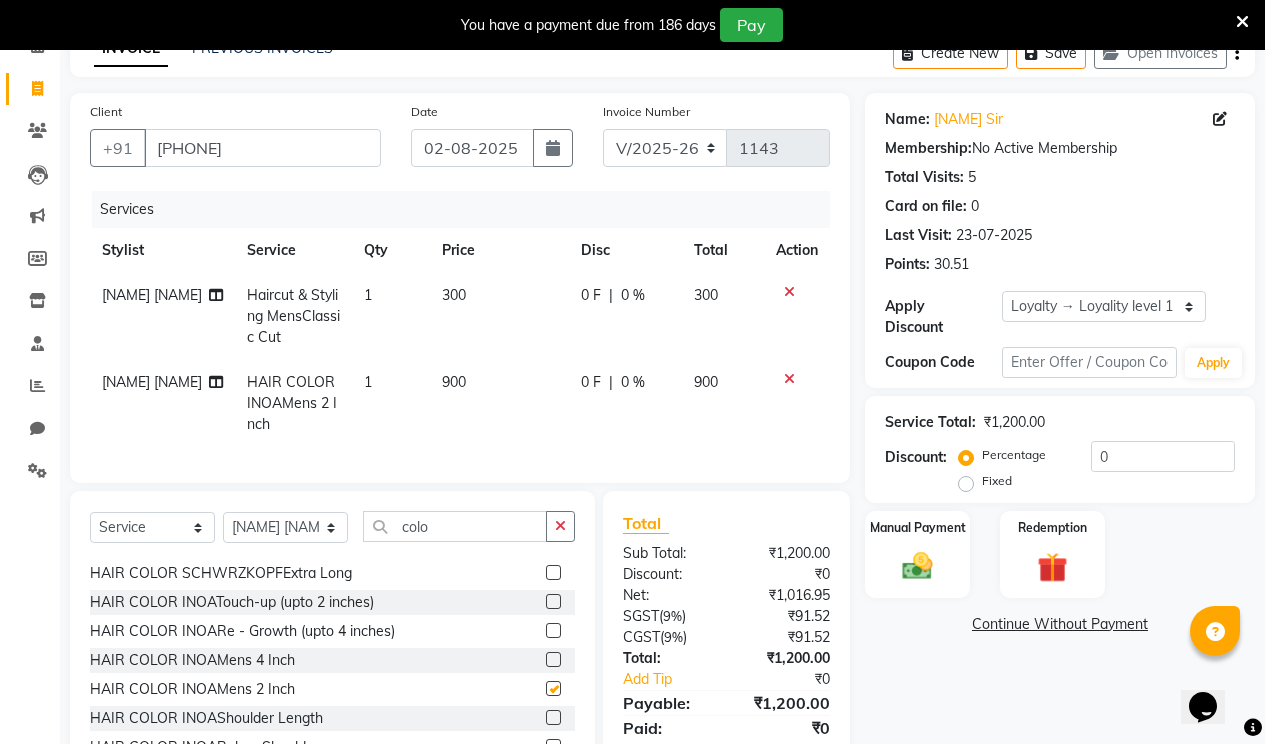 checkbox on "false" 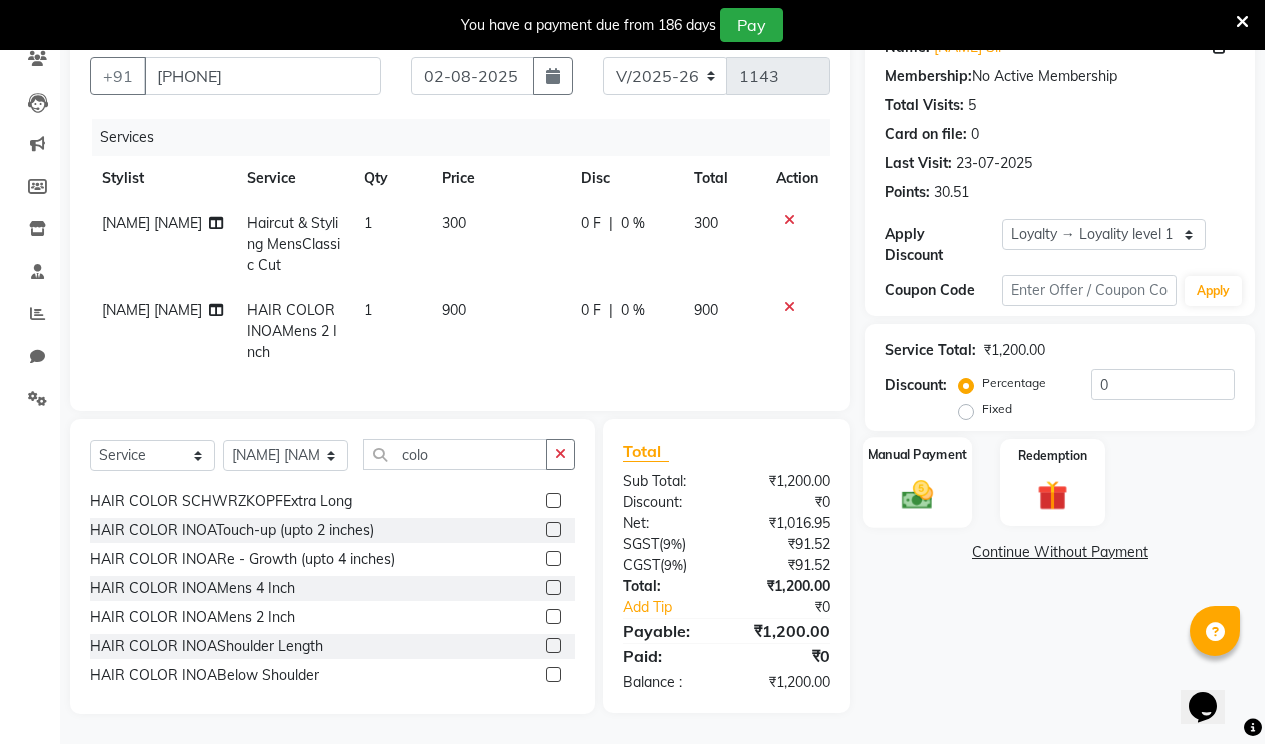 scroll, scrollTop: 194, scrollLeft: 0, axis: vertical 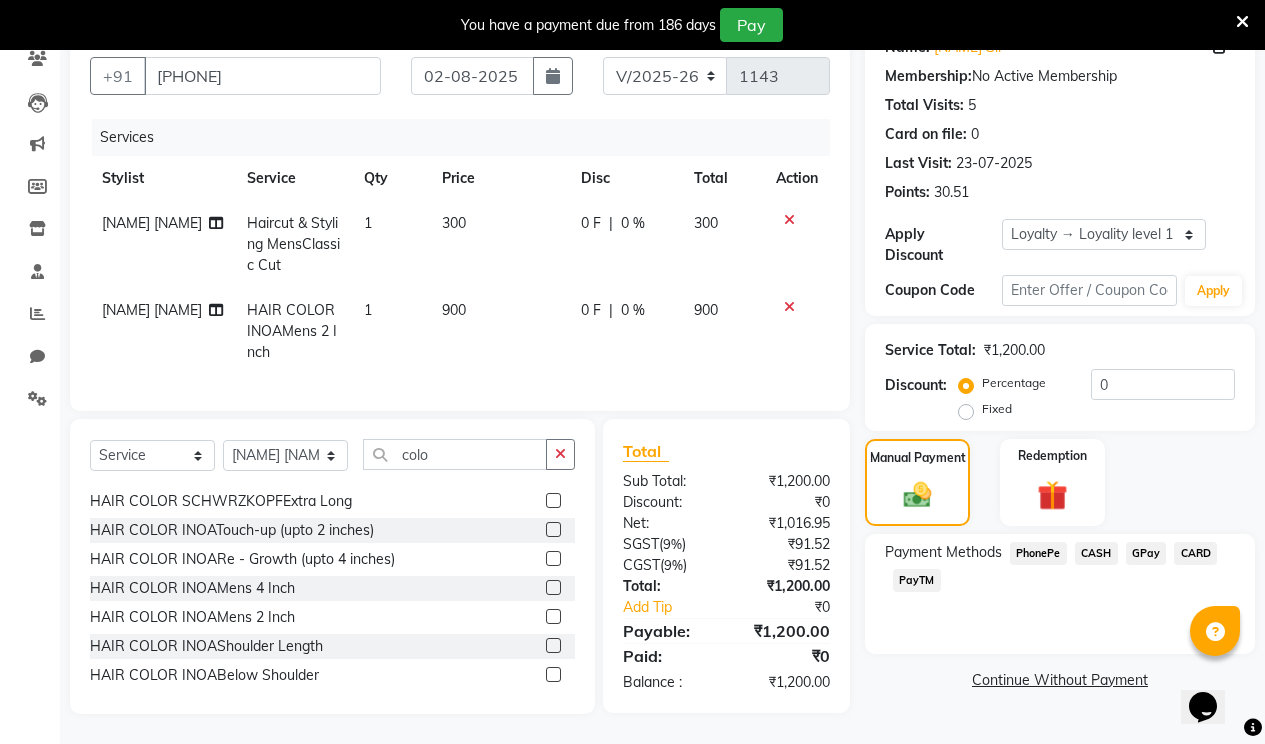 click on "CASH" 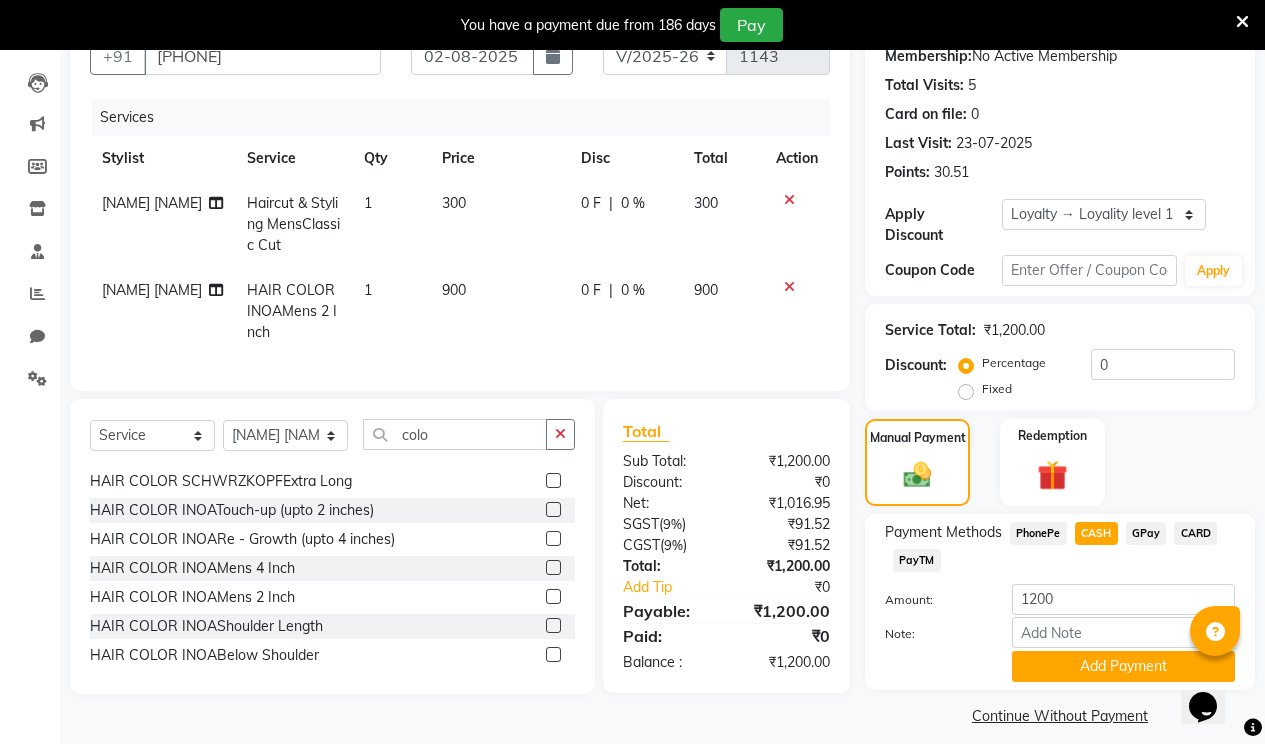 scroll, scrollTop: 200, scrollLeft: 0, axis: vertical 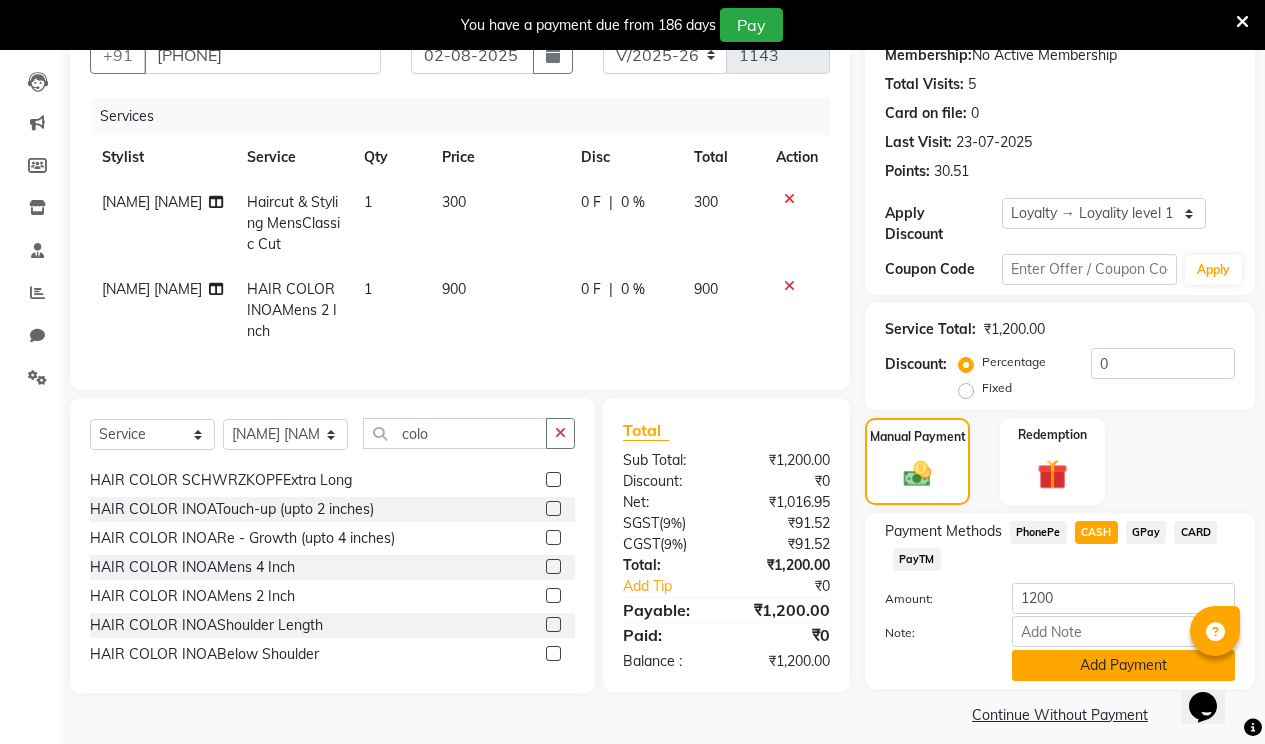 click on "Add Payment" 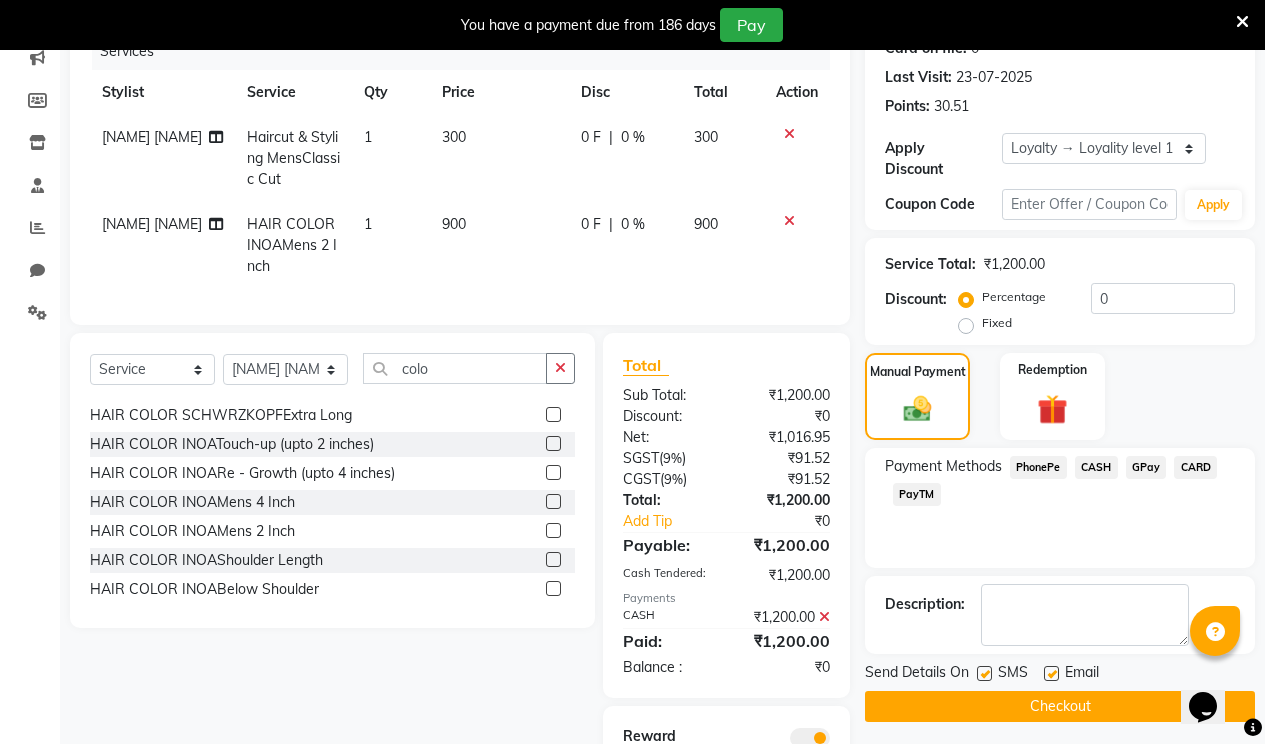 scroll, scrollTop: 300, scrollLeft: 0, axis: vertical 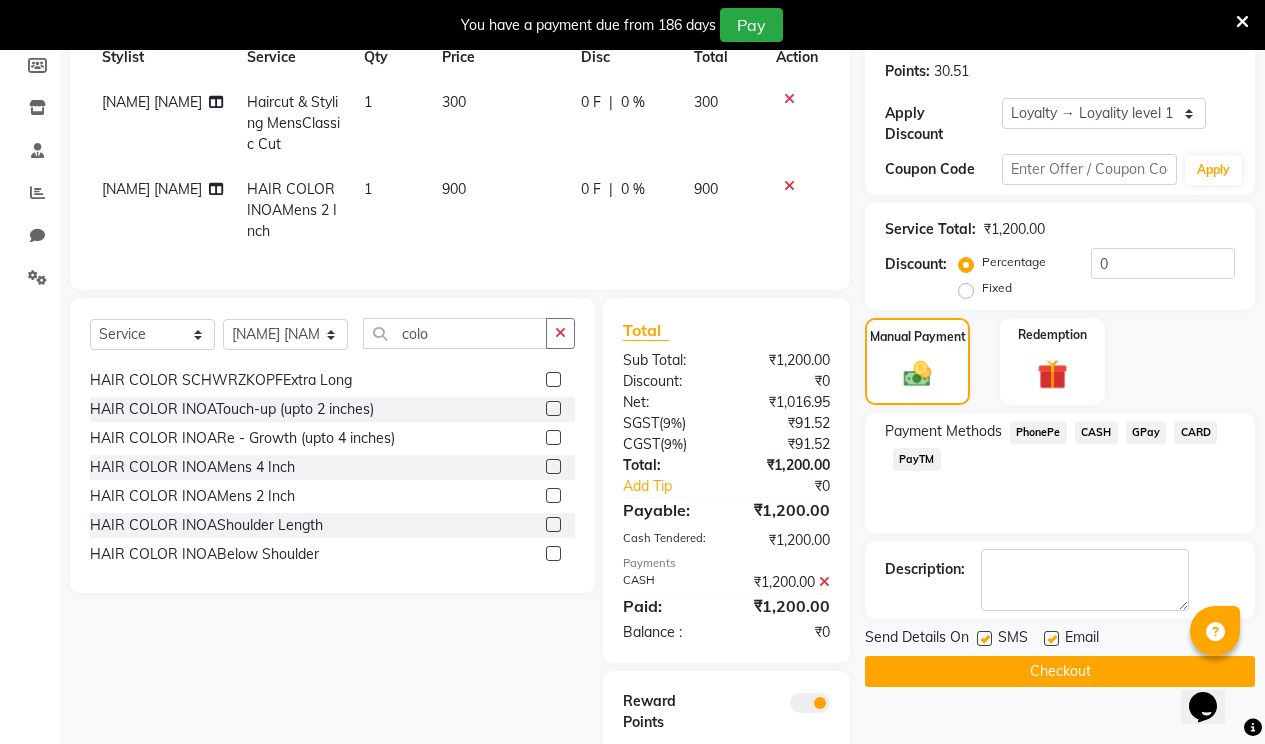 click 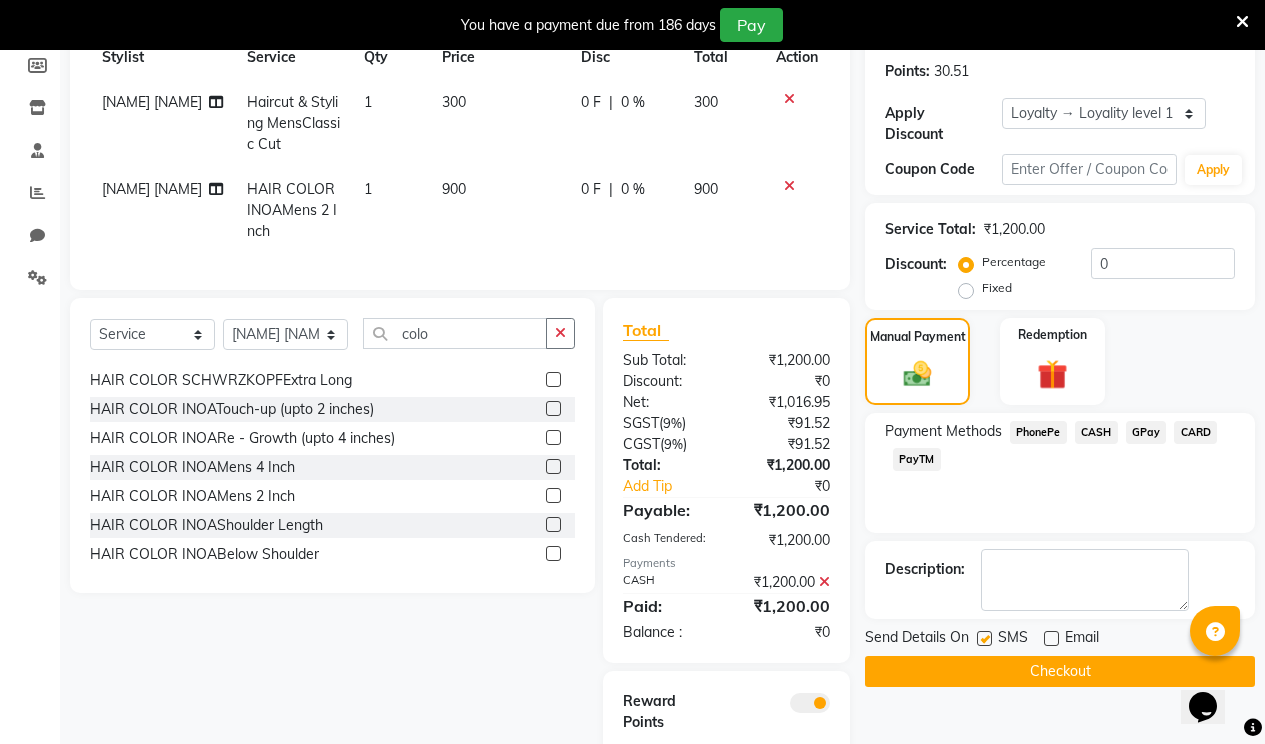 drag, startPoint x: 986, startPoint y: 617, endPoint x: 991, endPoint y: 650, distance: 33.37664 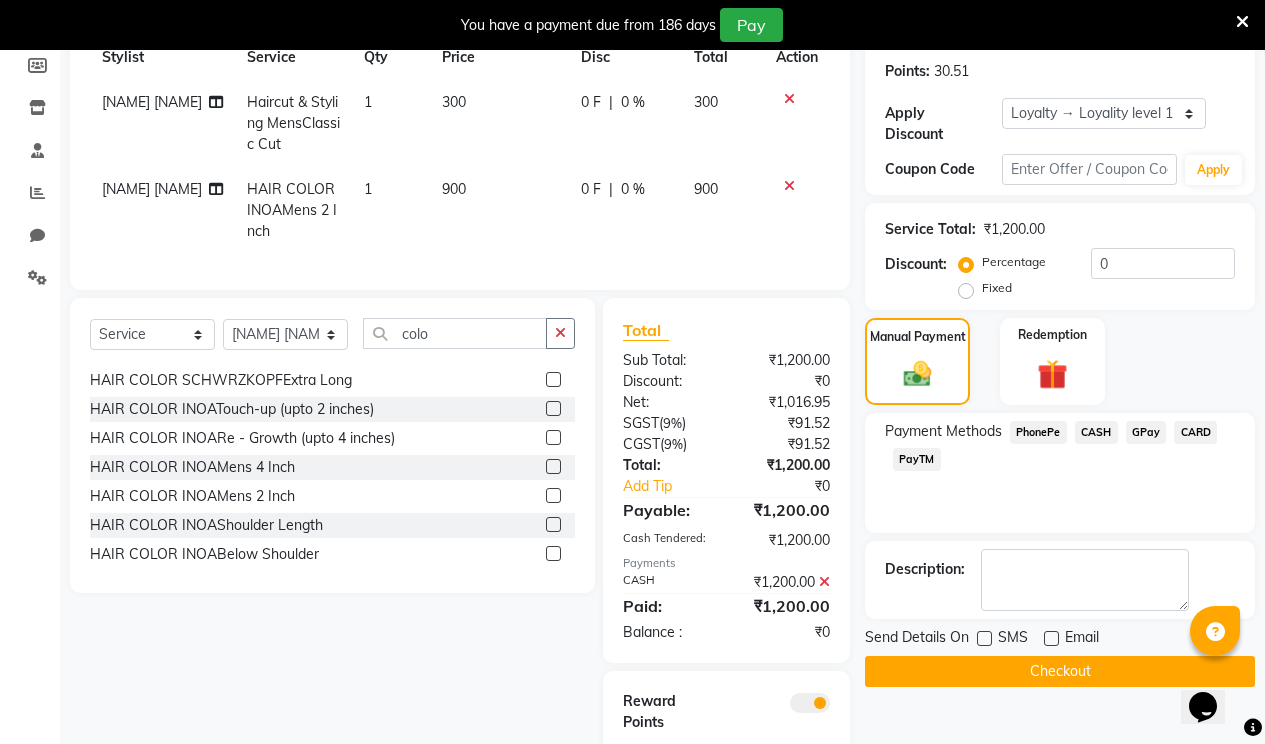 click on "Checkout" 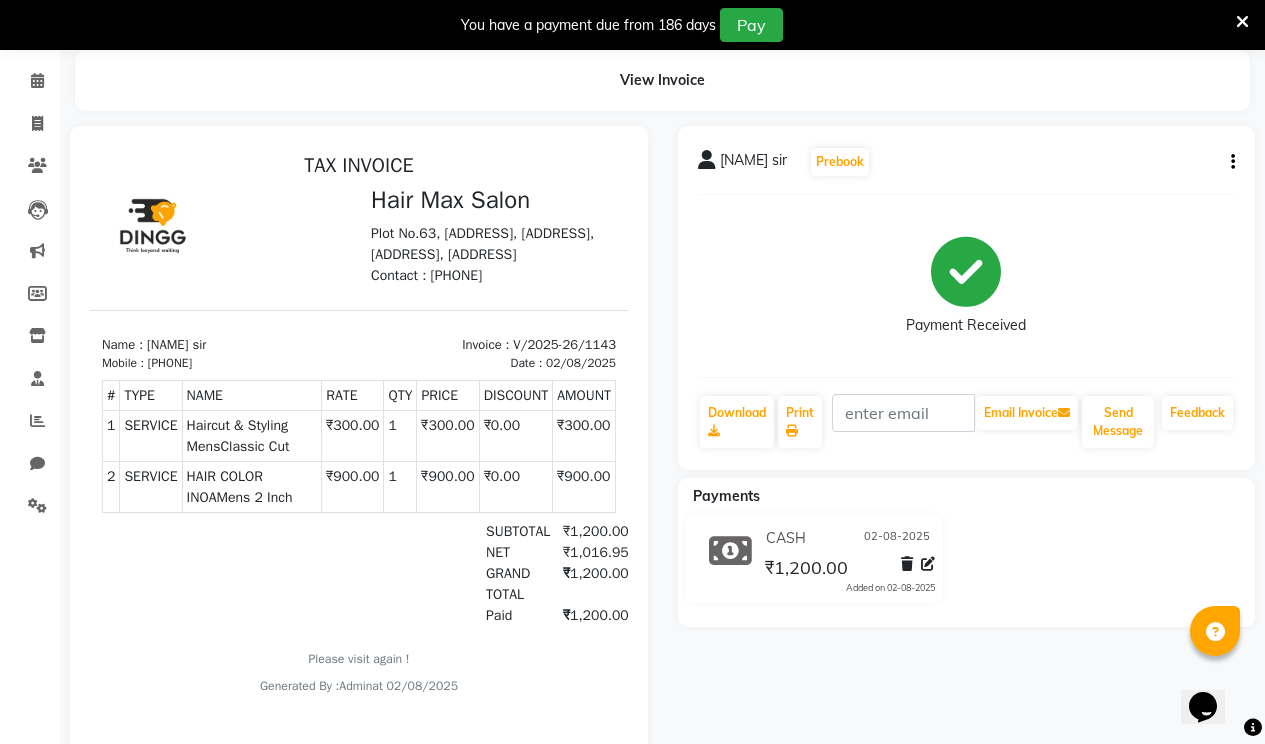 scroll, scrollTop: 0, scrollLeft: 0, axis: both 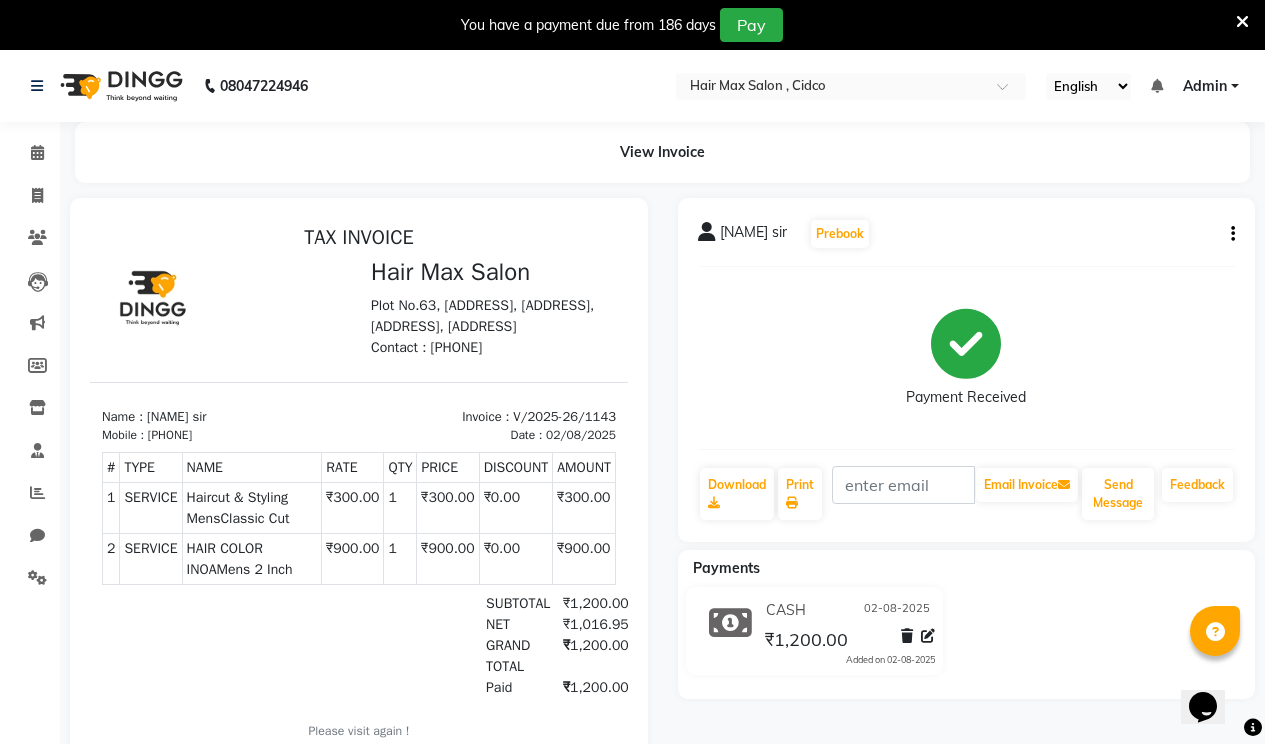 select on "service" 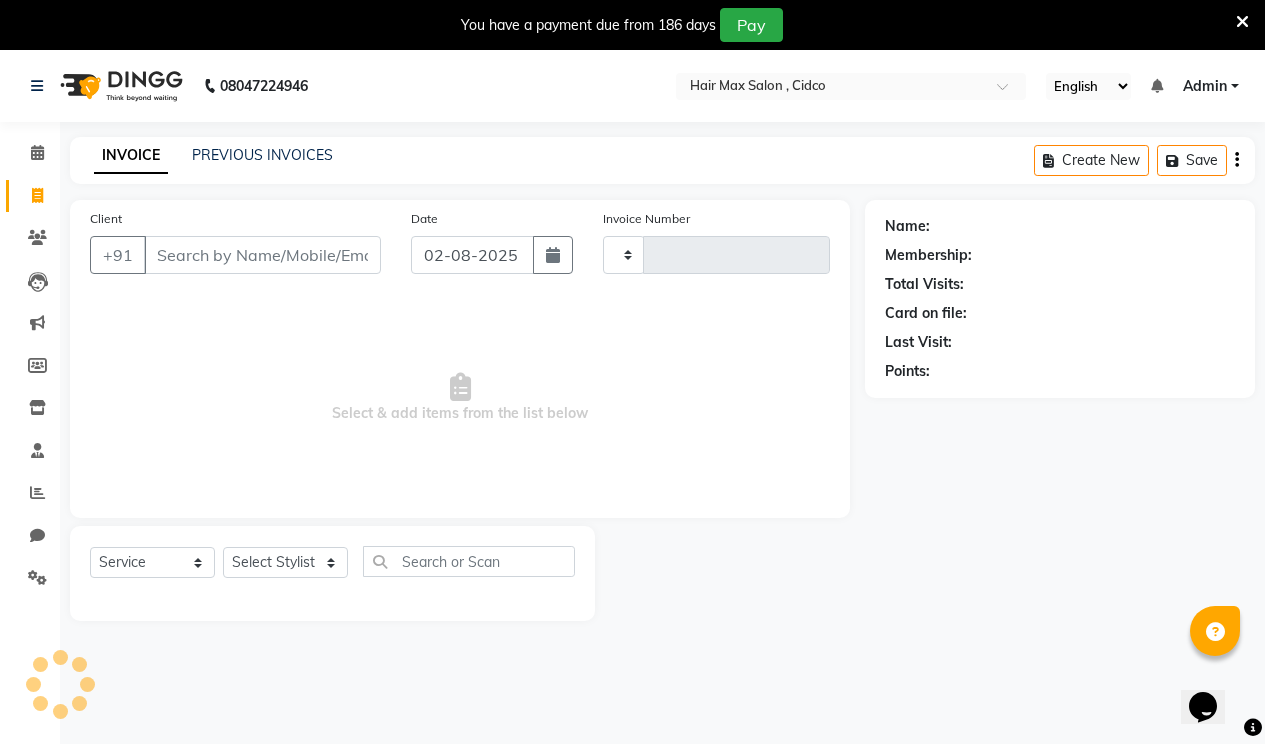 scroll, scrollTop: 50, scrollLeft: 0, axis: vertical 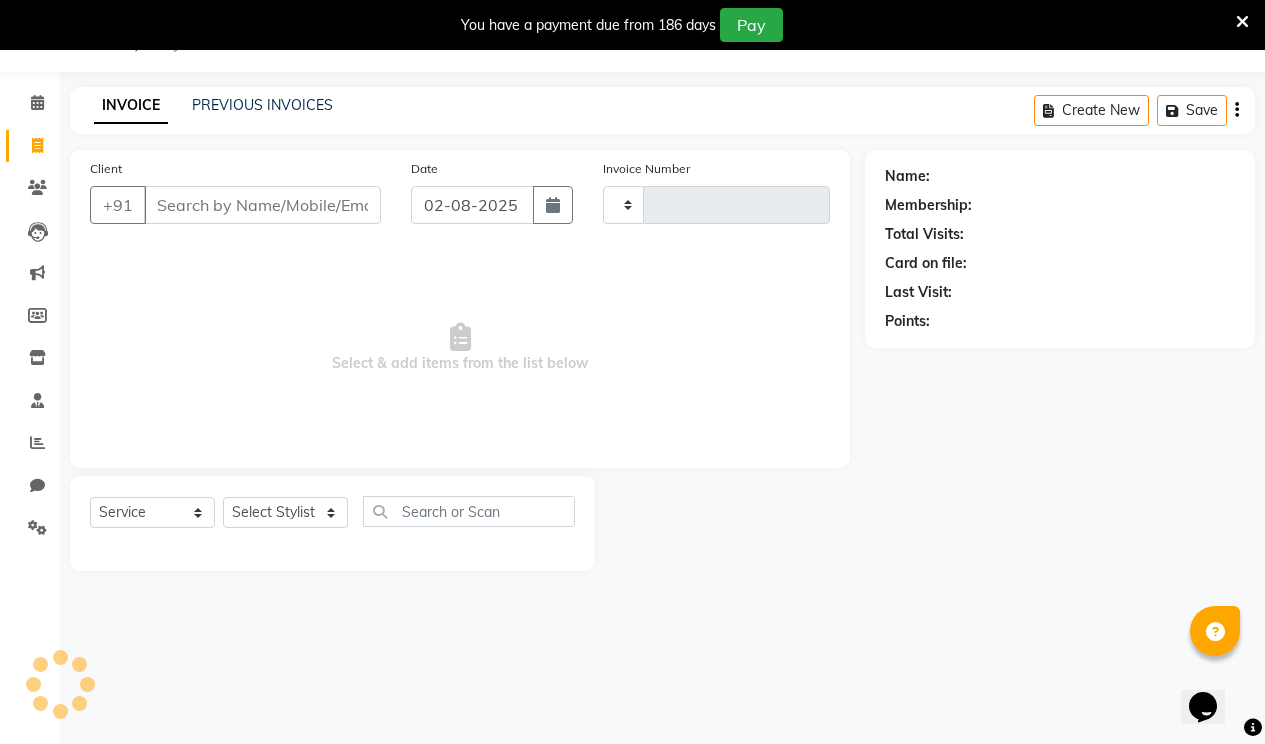type on "1144" 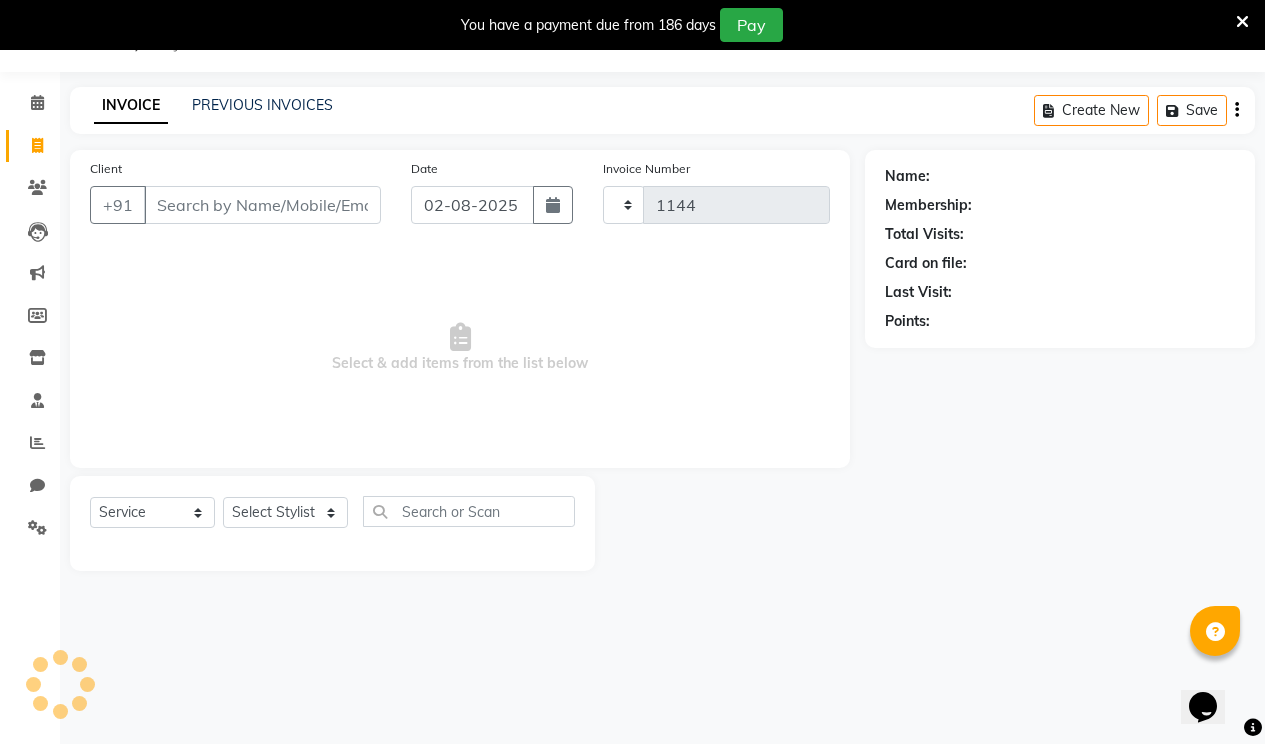 select on "7580" 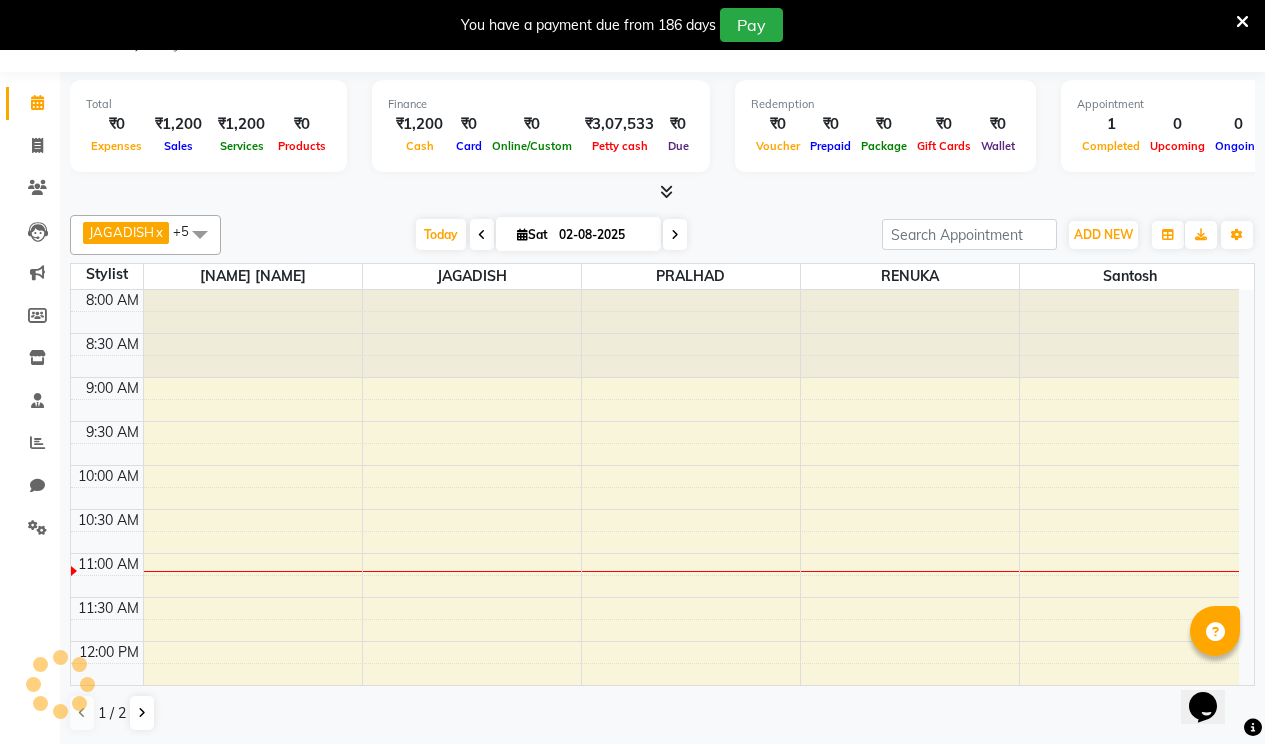 scroll, scrollTop: 0, scrollLeft: 0, axis: both 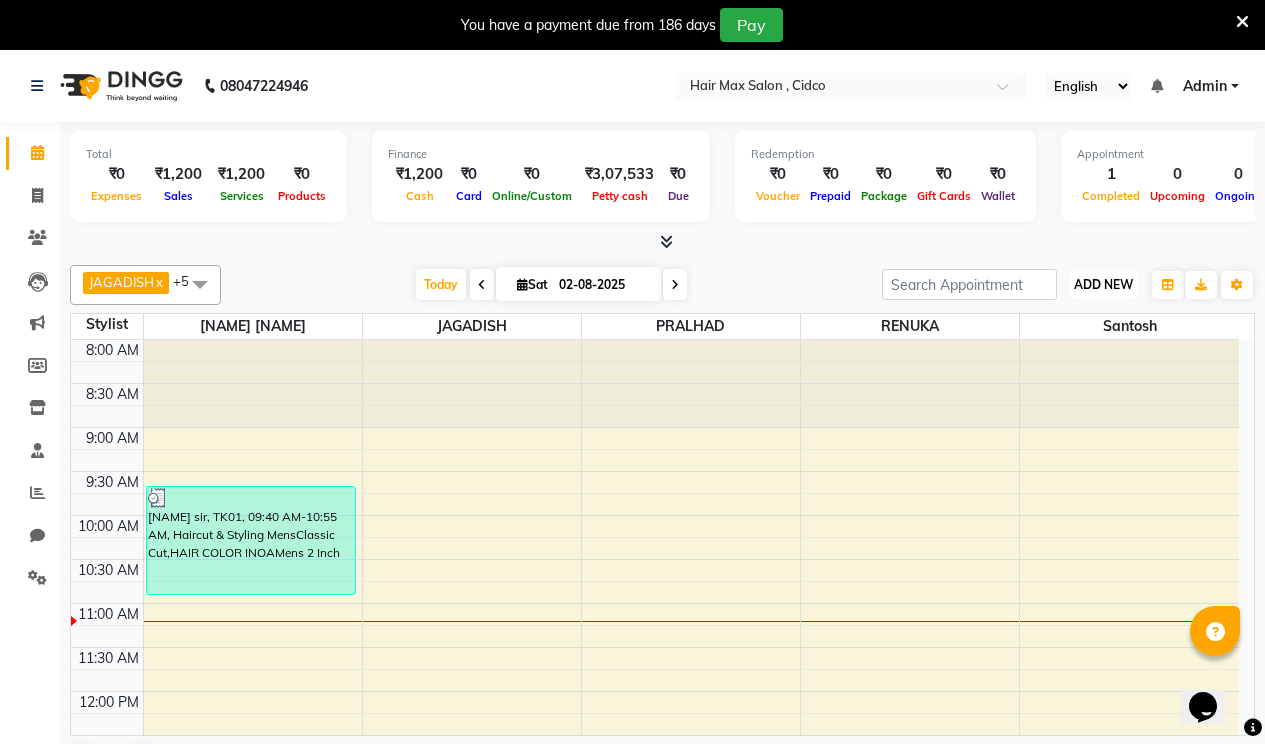 click on "ADD NEW" at bounding box center [1103, 284] 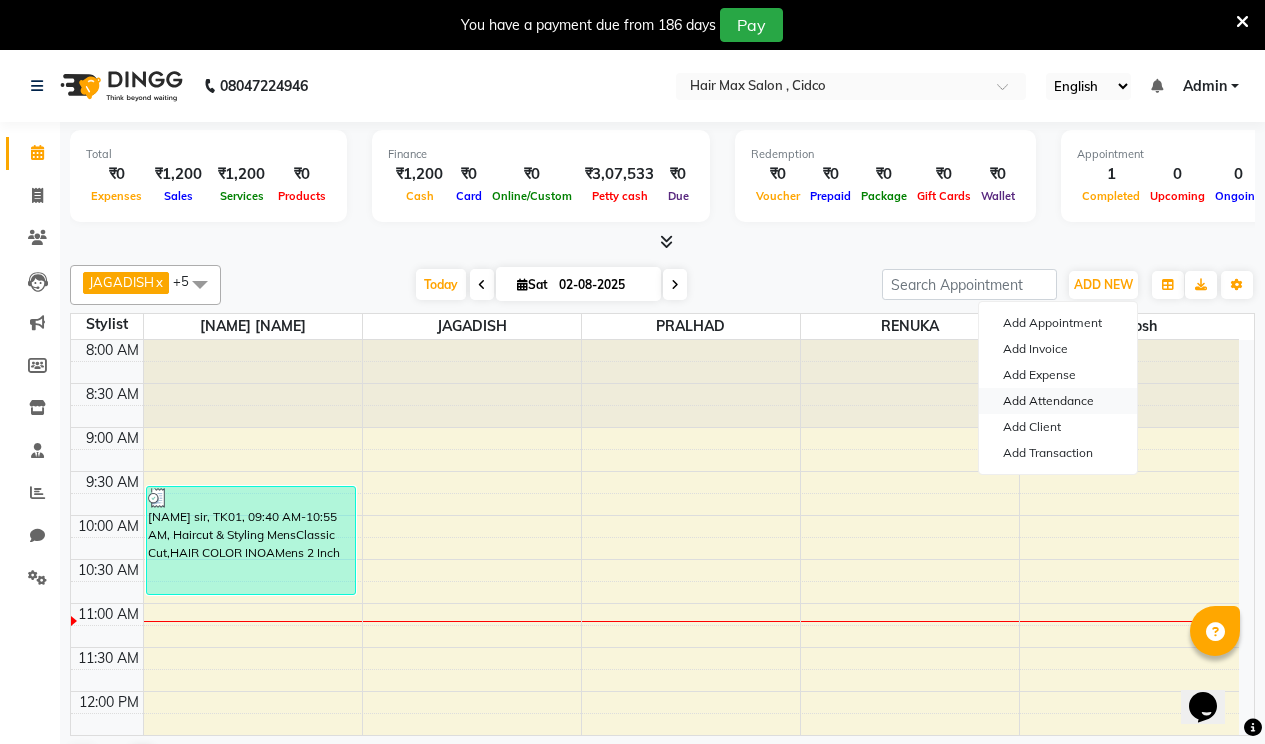 click on "Add Attendance" at bounding box center [1058, 401] 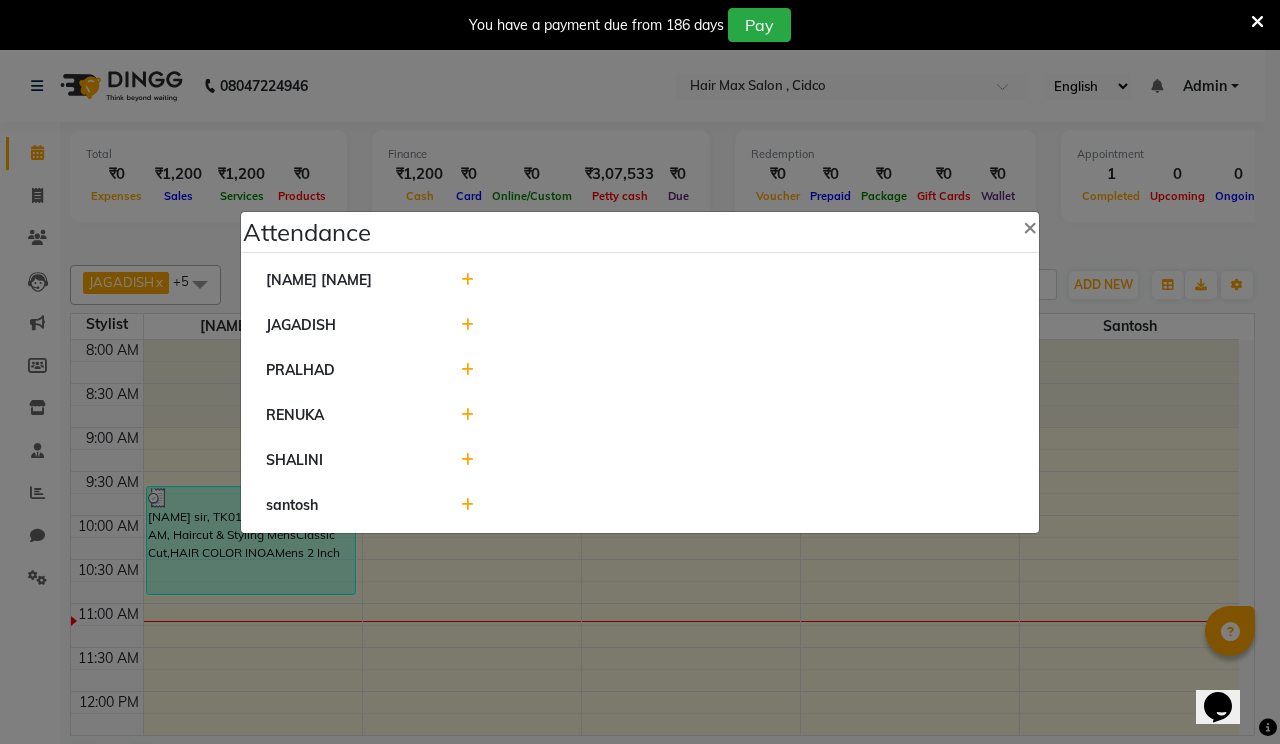 click 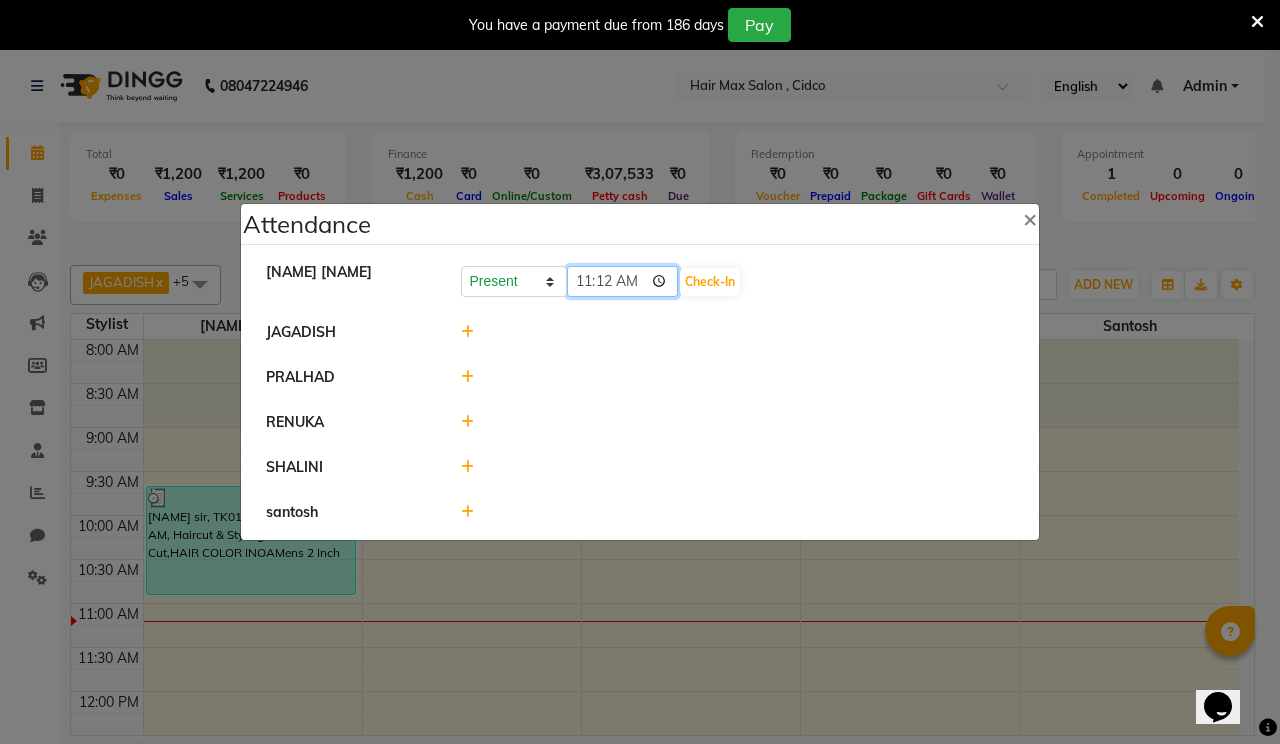 click on "11:12" 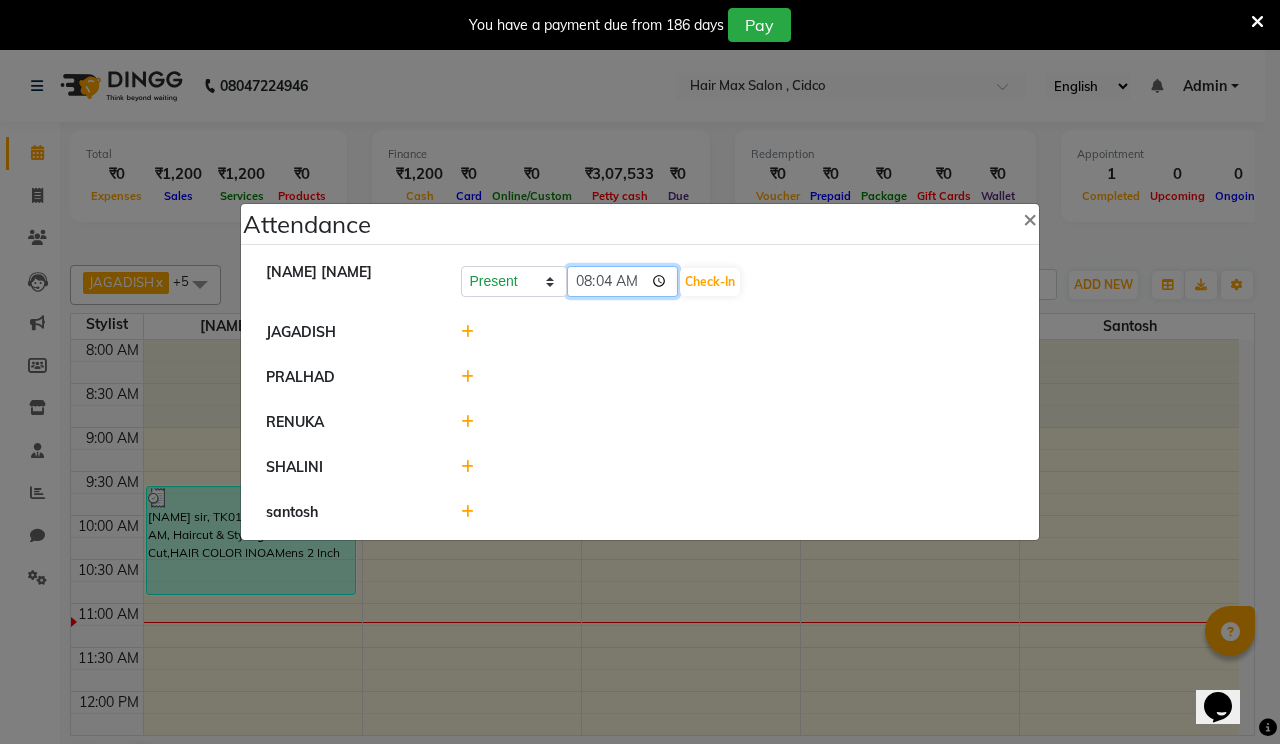 type on "08:42" 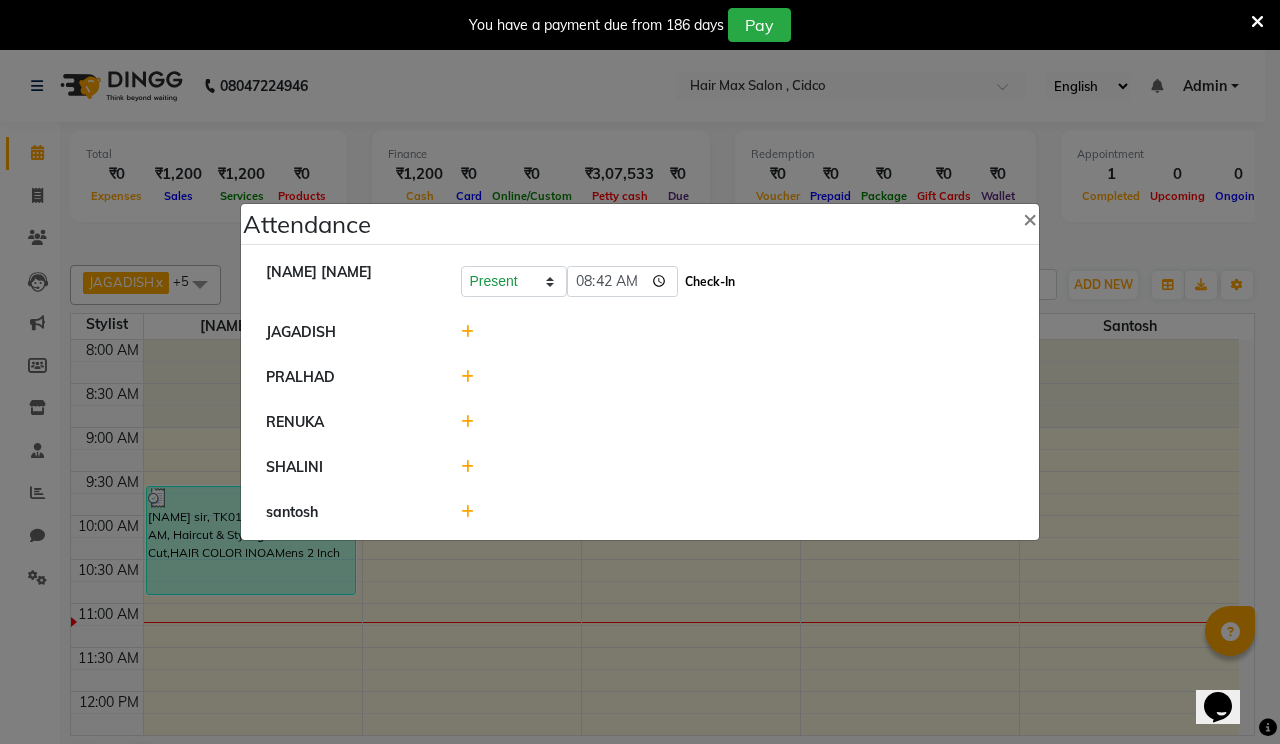 click on "Check-In" 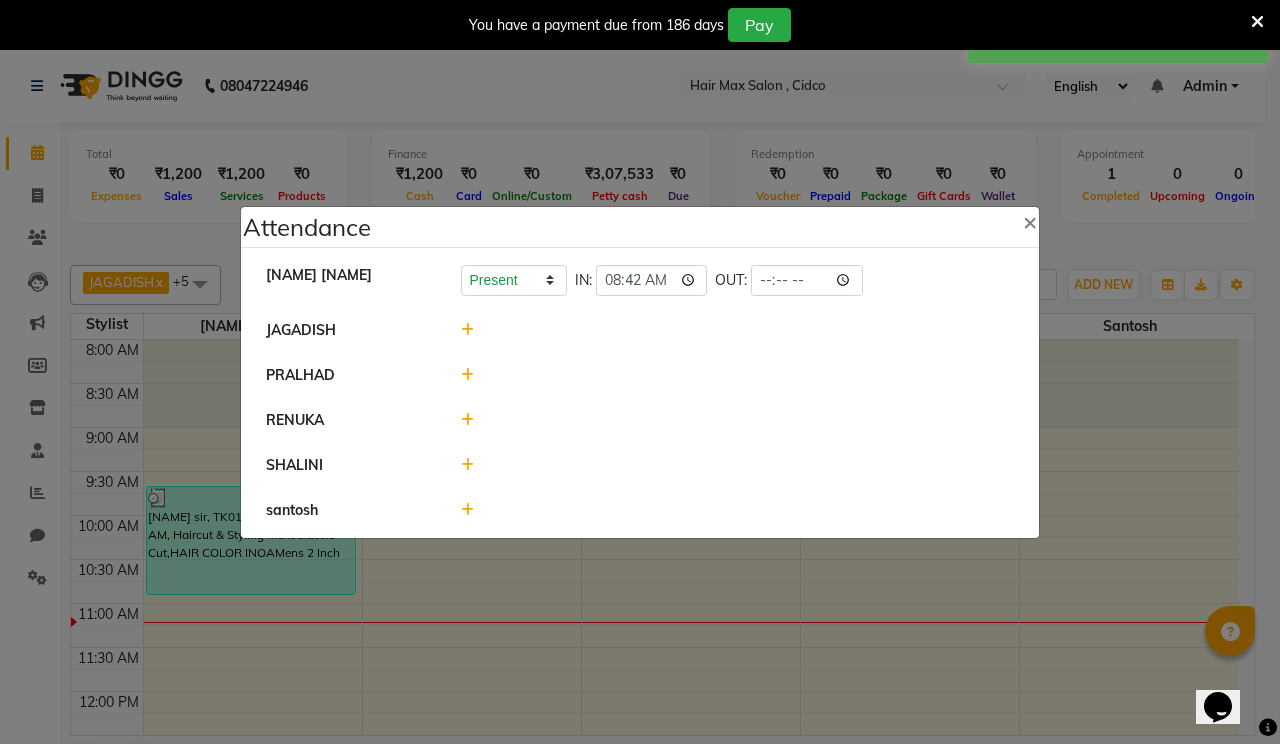 click 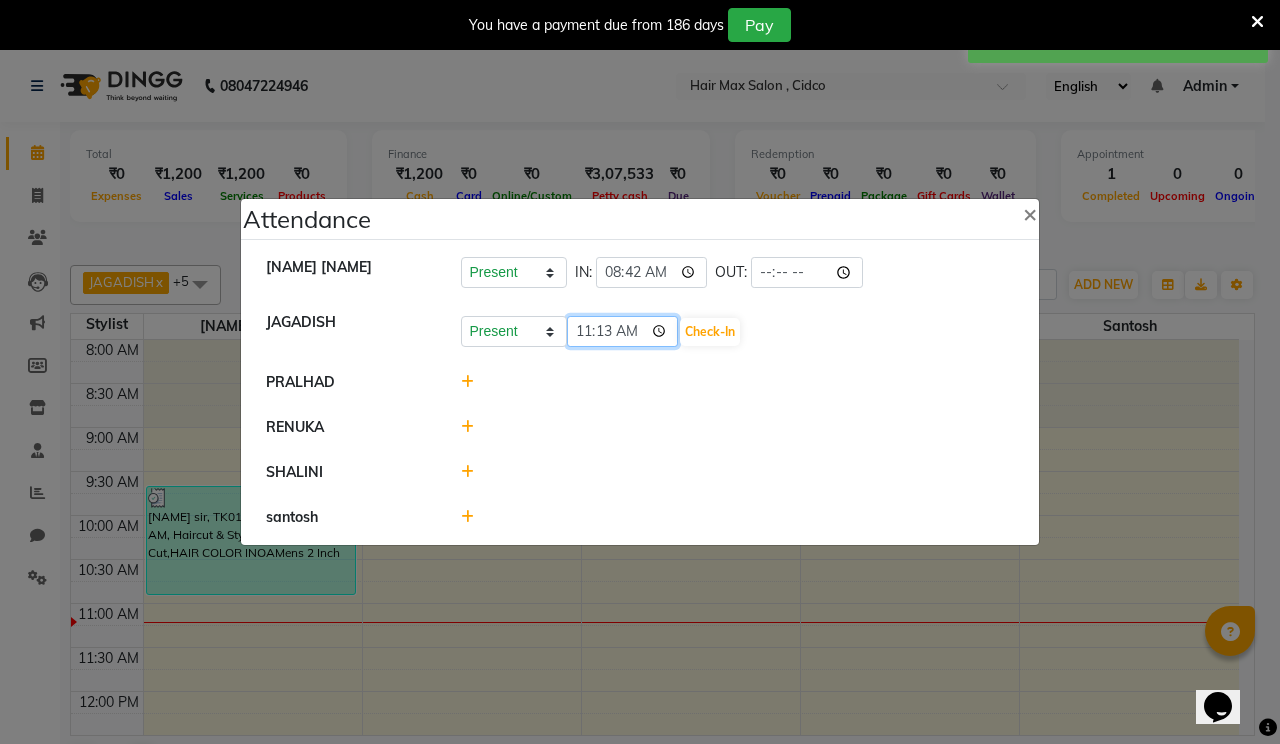 click on "11:13" 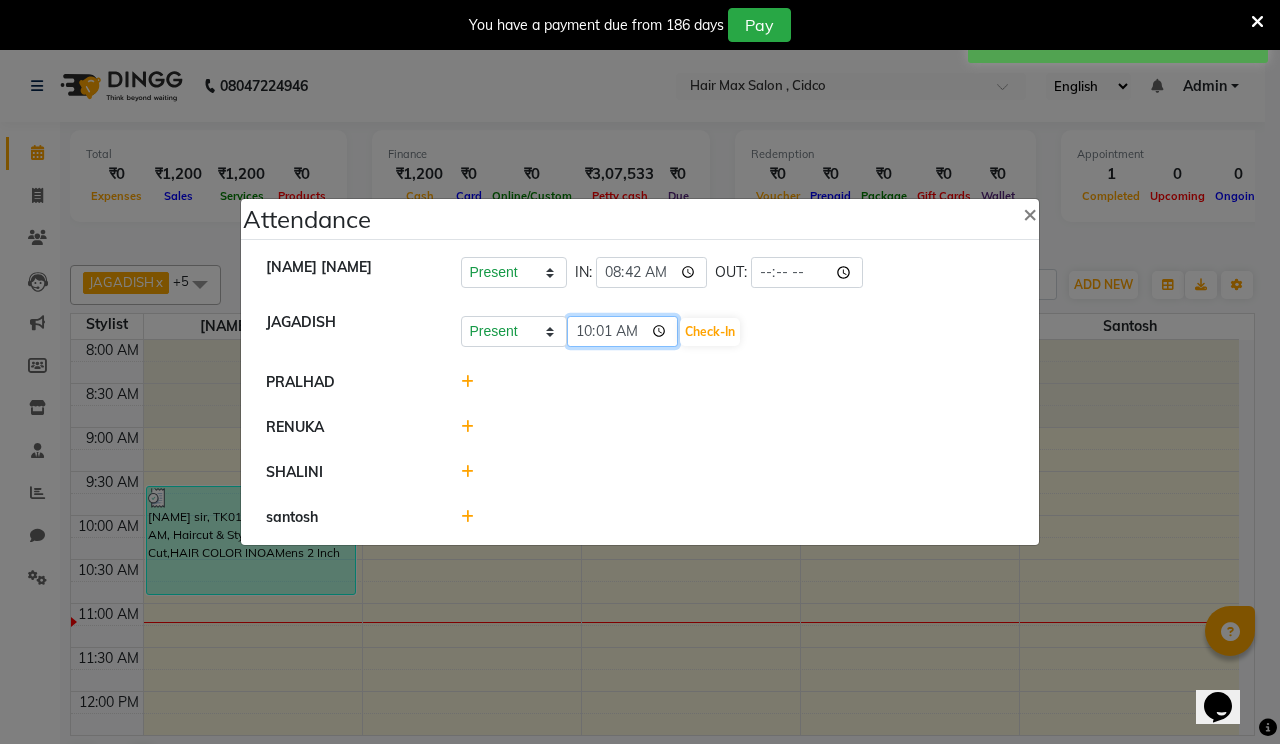 type on "10:18" 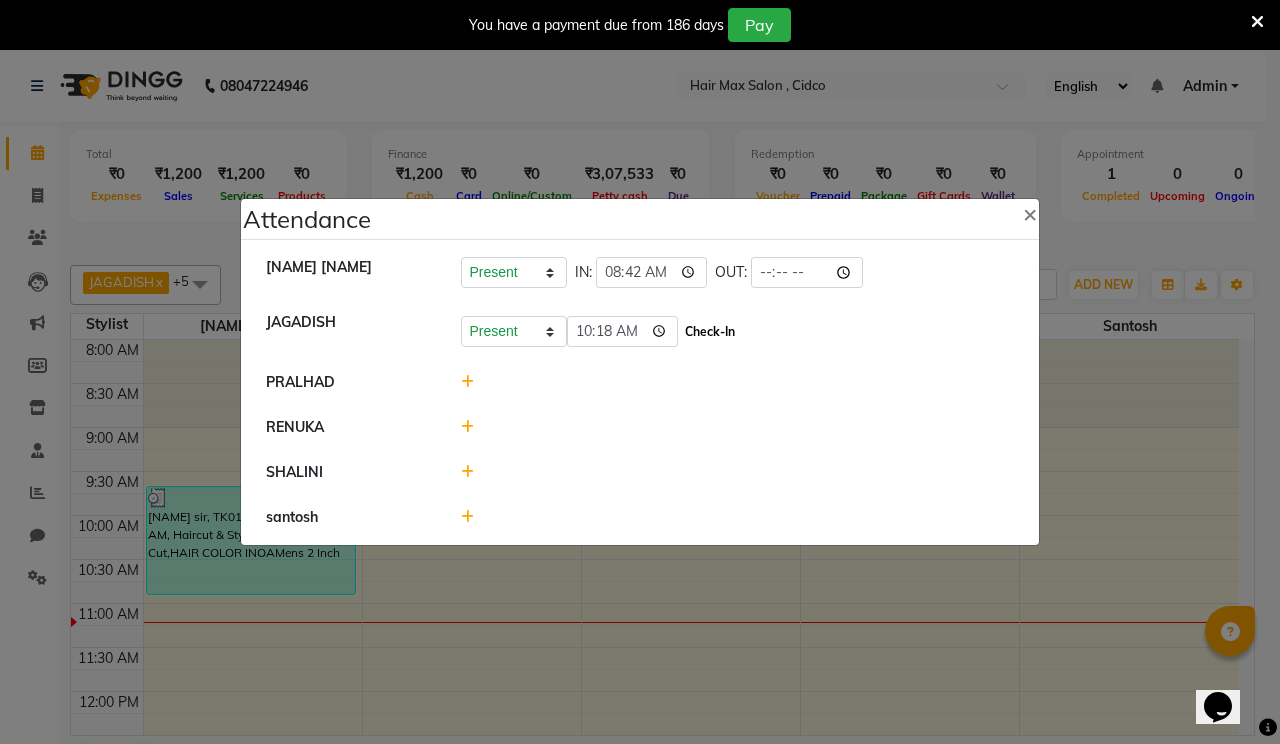 click on "Check-In" 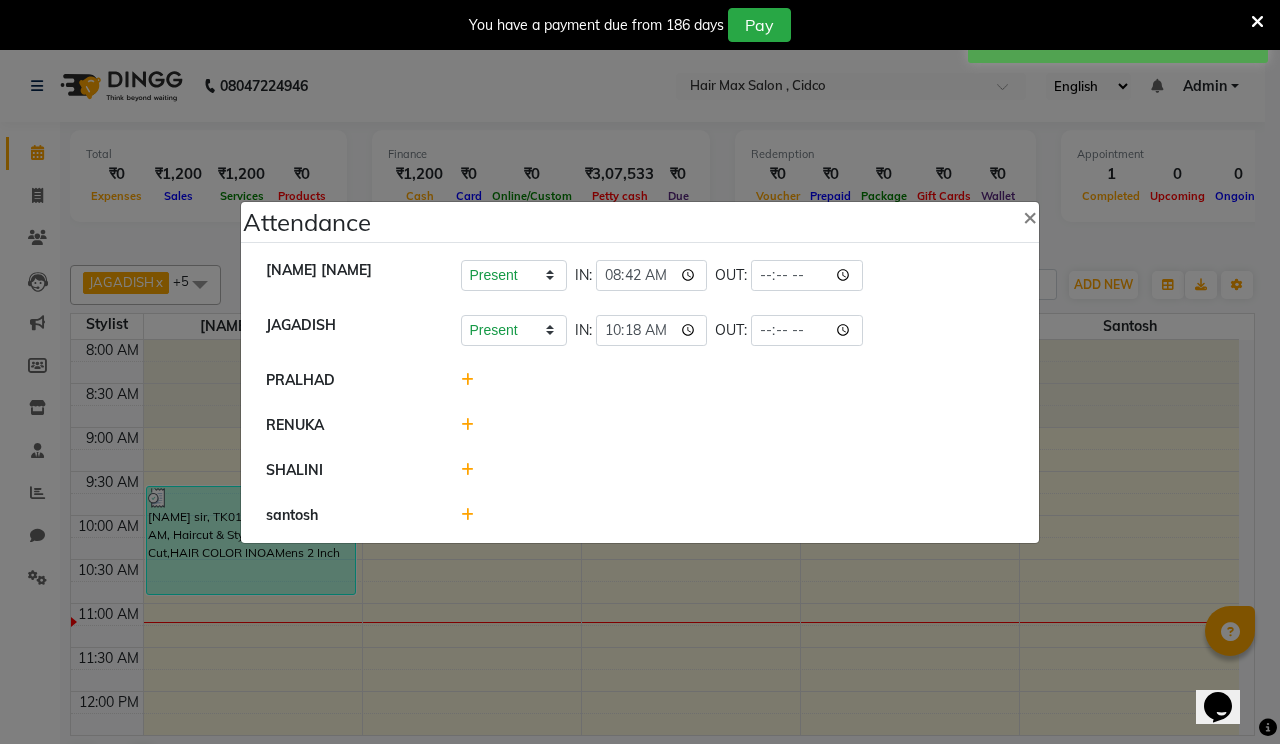 click 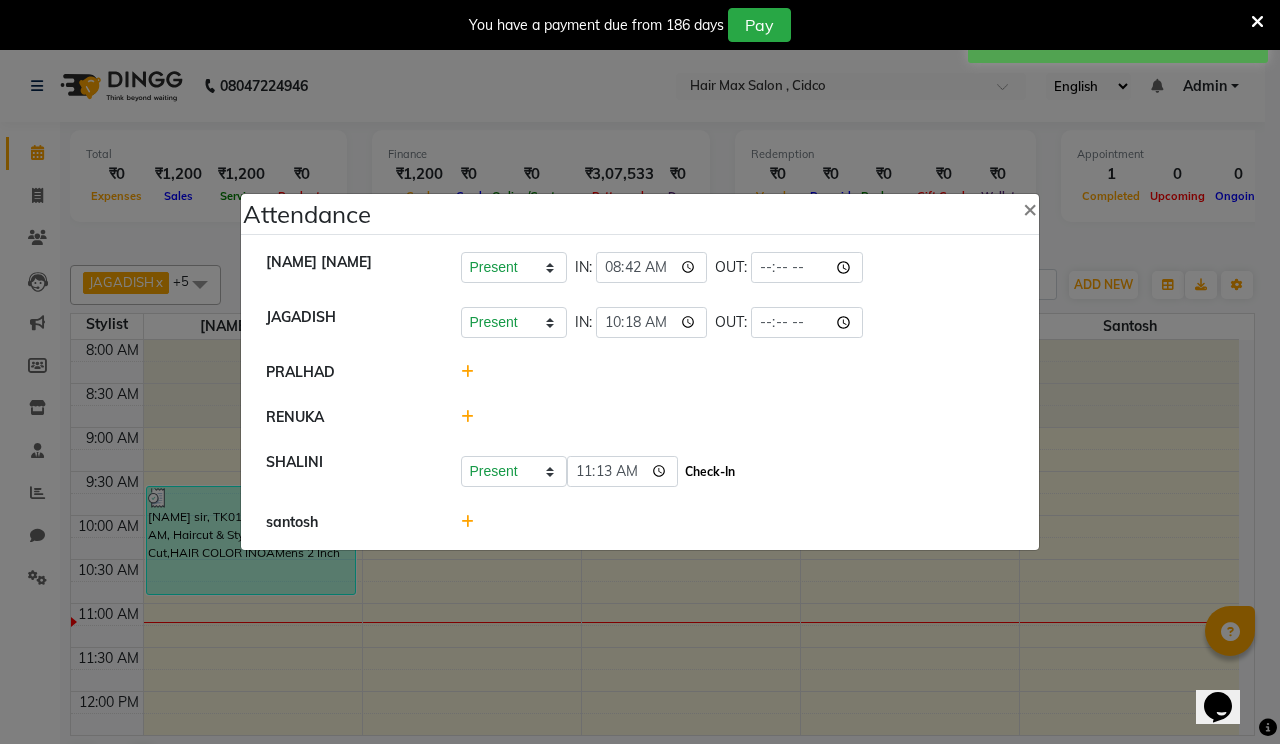 click on "Check-In" 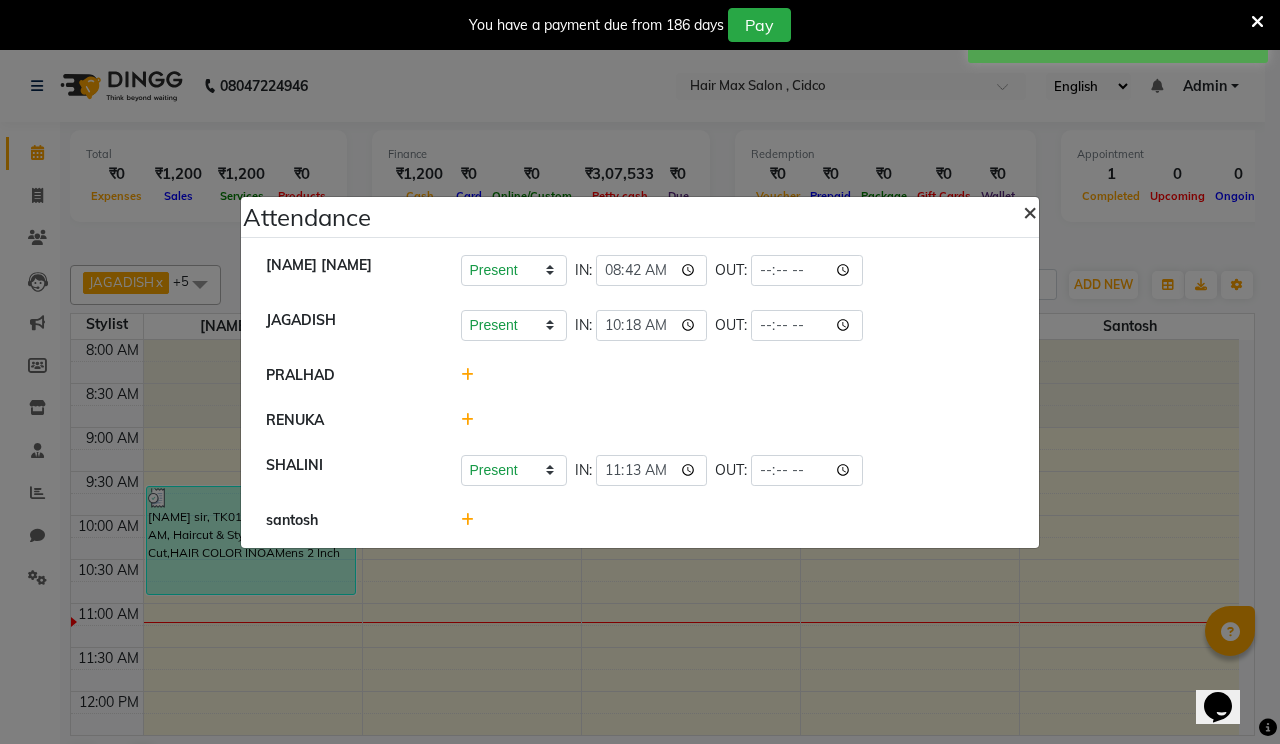 click on "×" 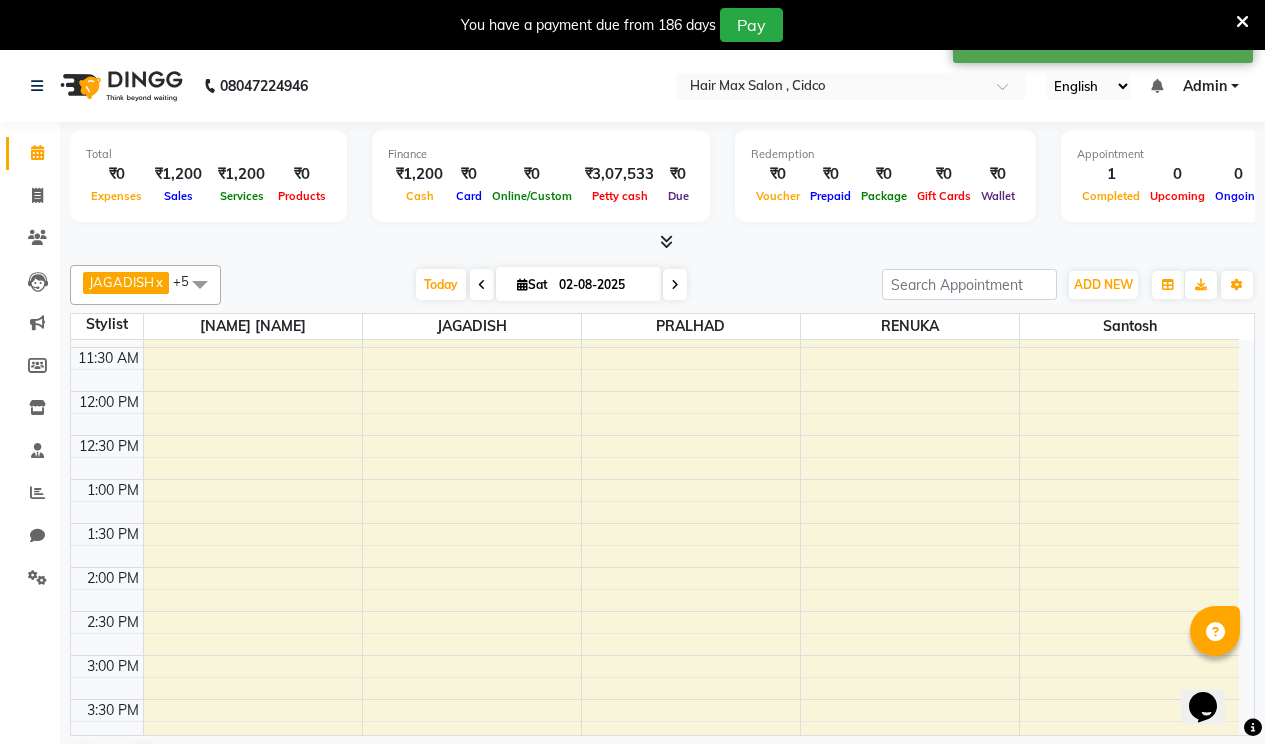 scroll, scrollTop: 0, scrollLeft: 0, axis: both 